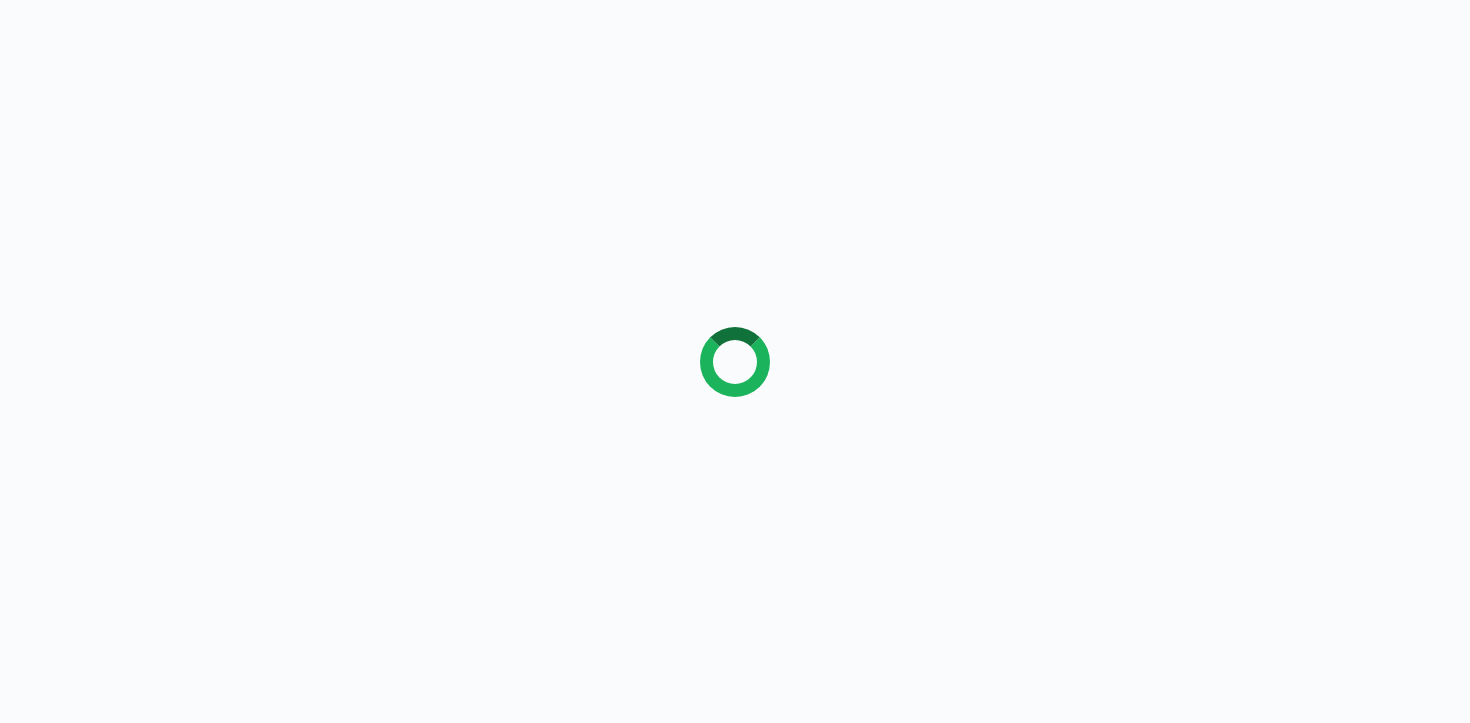 scroll, scrollTop: 0, scrollLeft: 0, axis: both 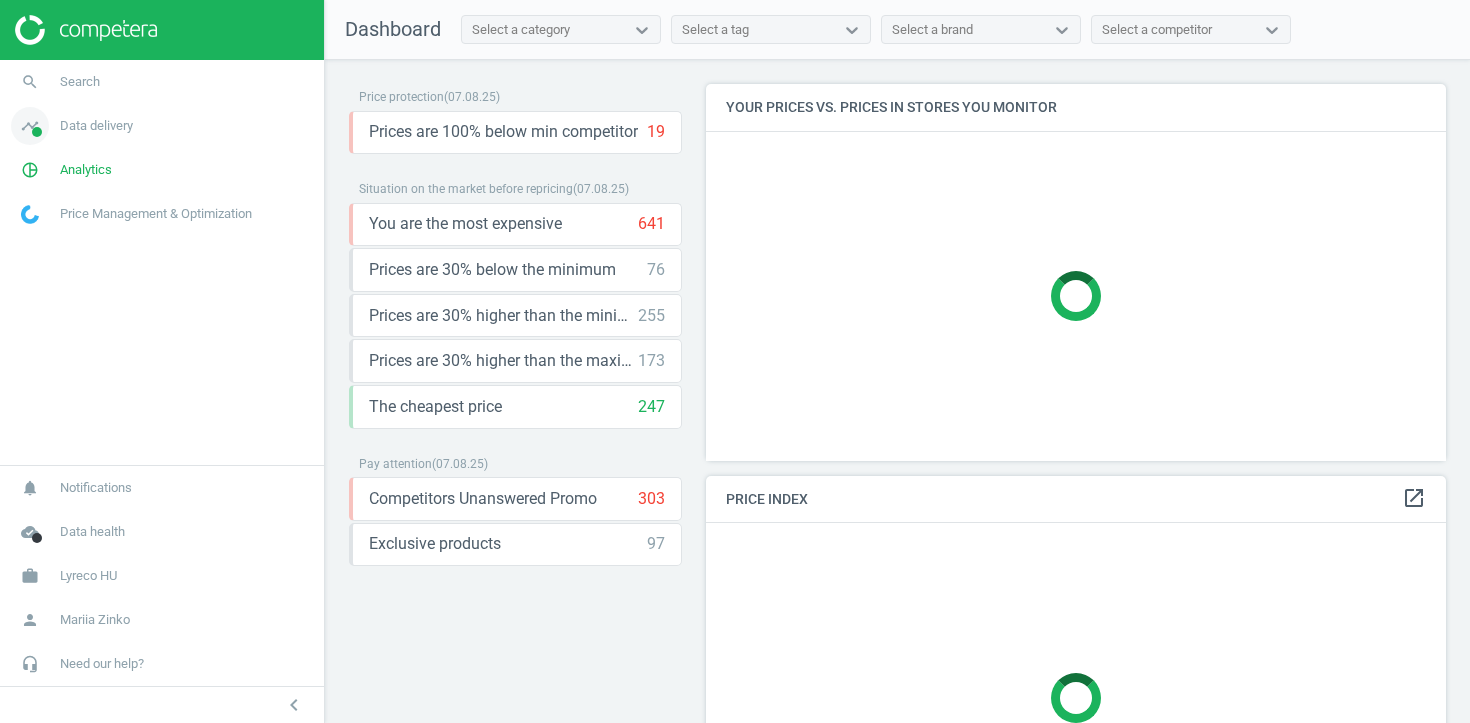 click on "Data delivery" at bounding box center (96, 126) 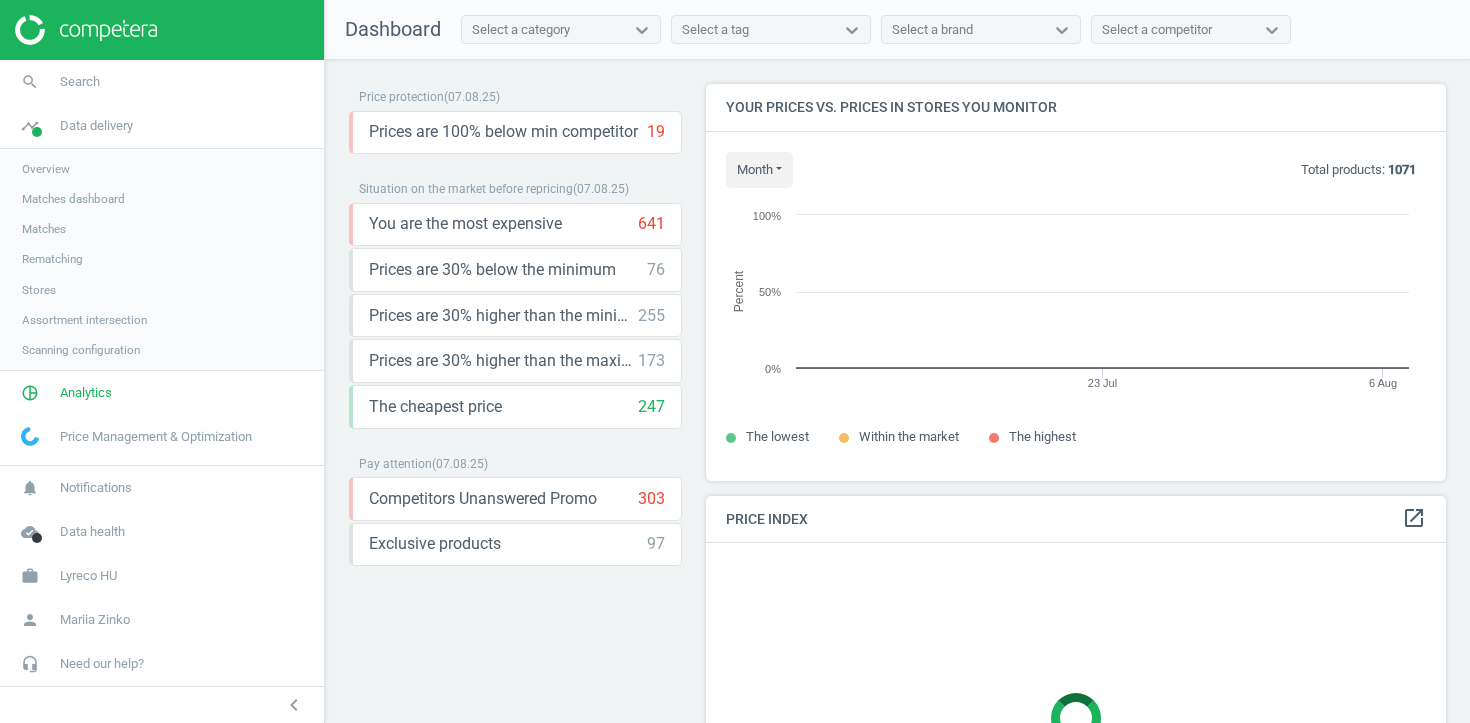 scroll, scrollTop: 10, scrollLeft: 10, axis: both 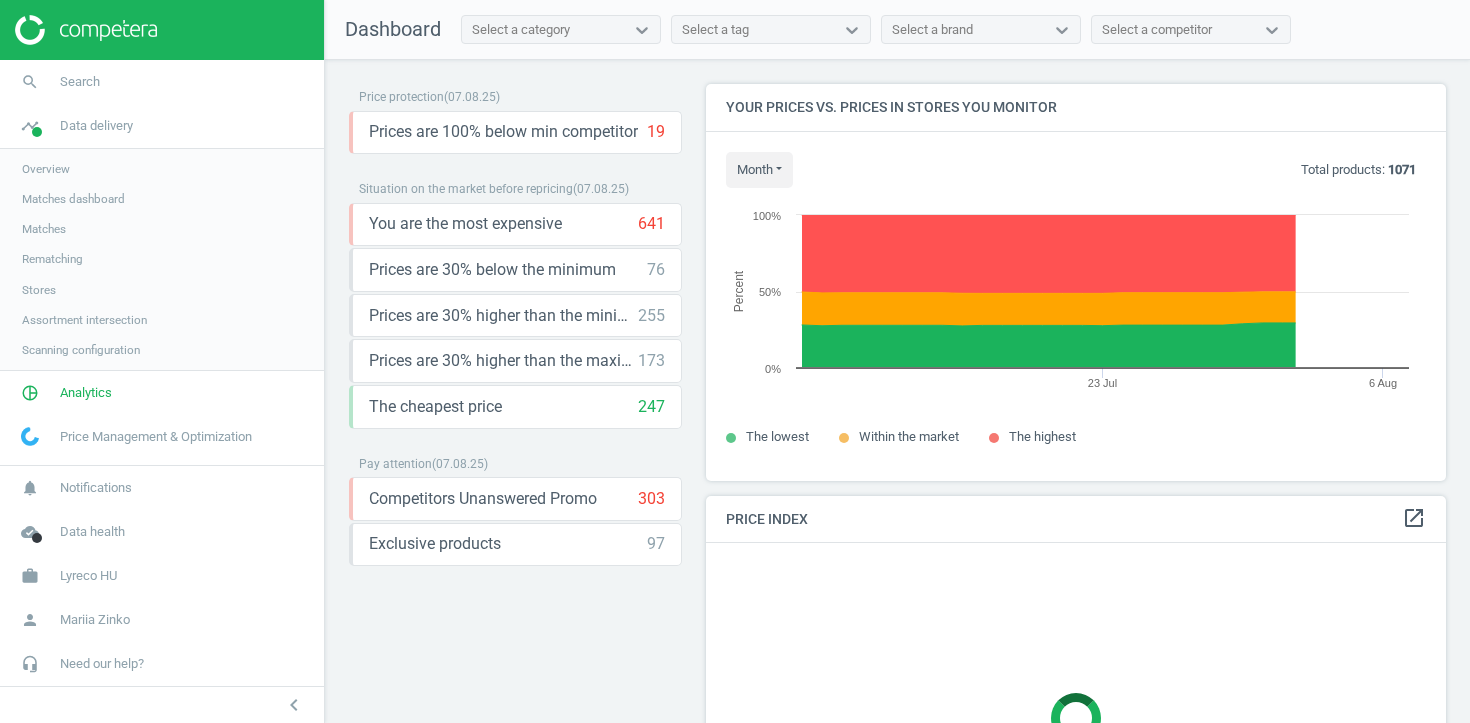 click on "Assortment intersection" at bounding box center [84, 320] 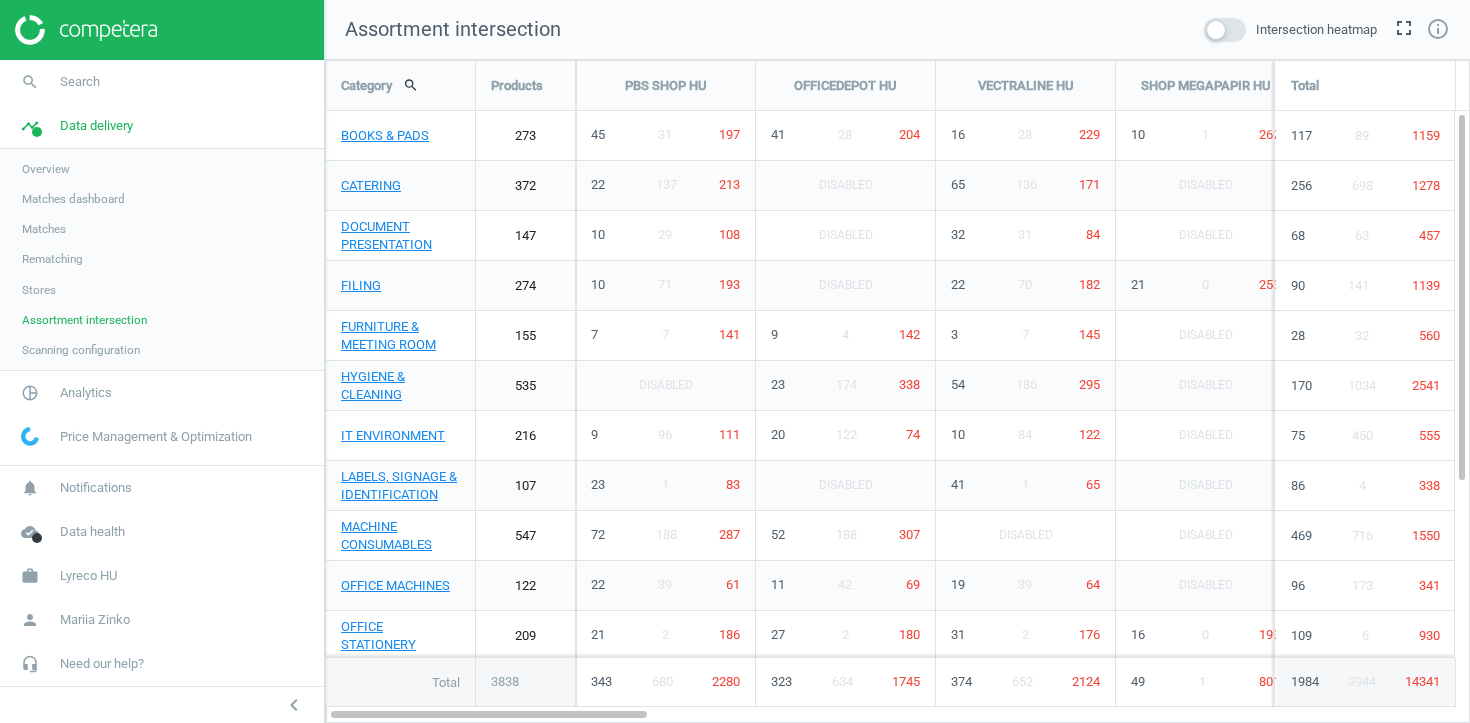 scroll, scrollTop: 10, scrollLeft: 10, axis: both 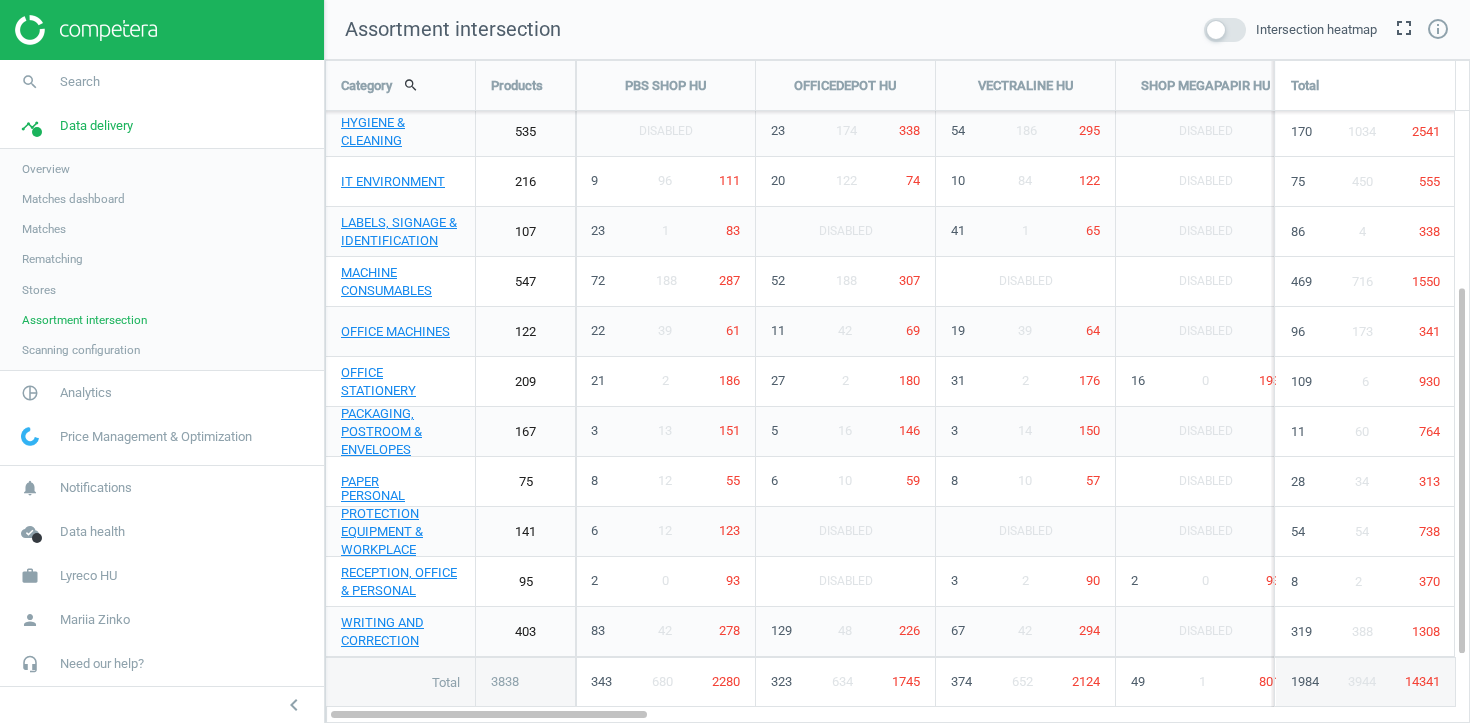 click on "Matches" at bounding box center [44, 229] 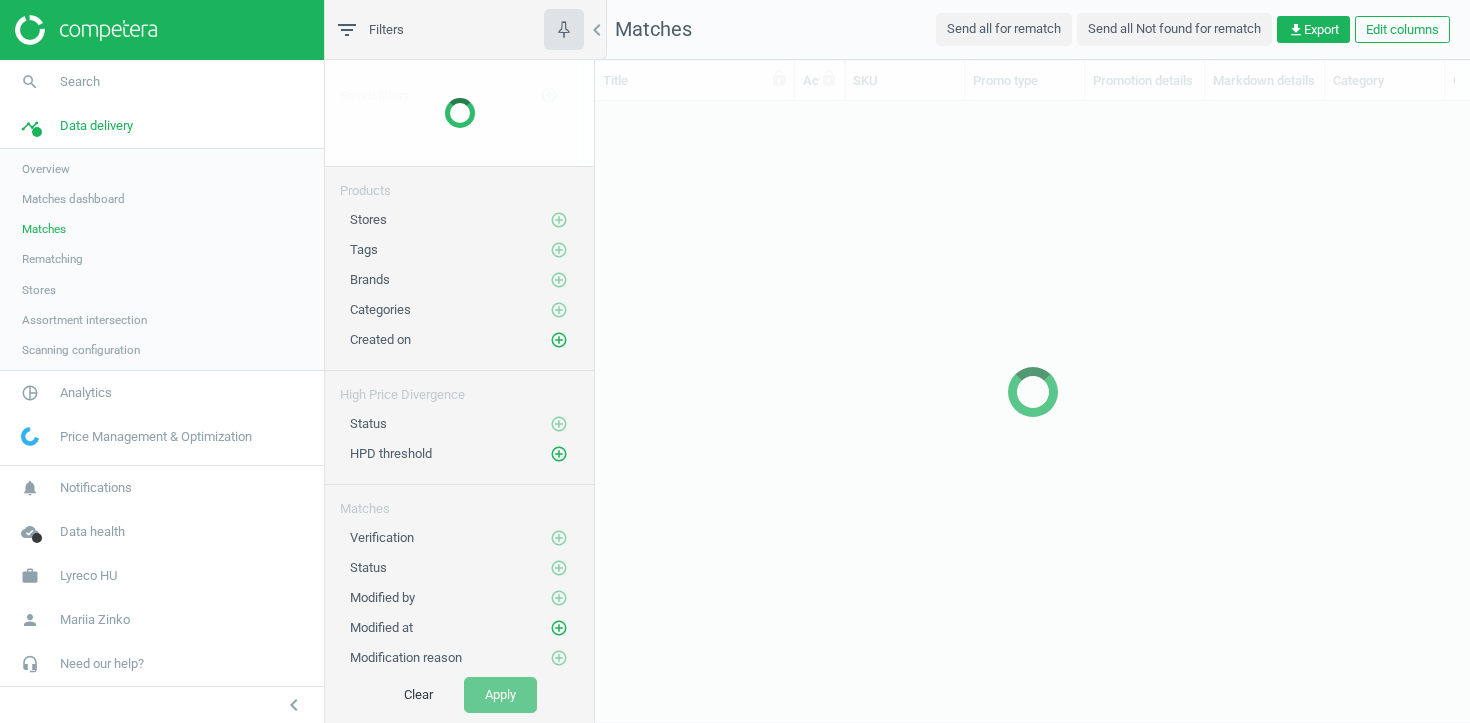 scroll, scrollTop: 1, scrollLeft: 1, axis: both 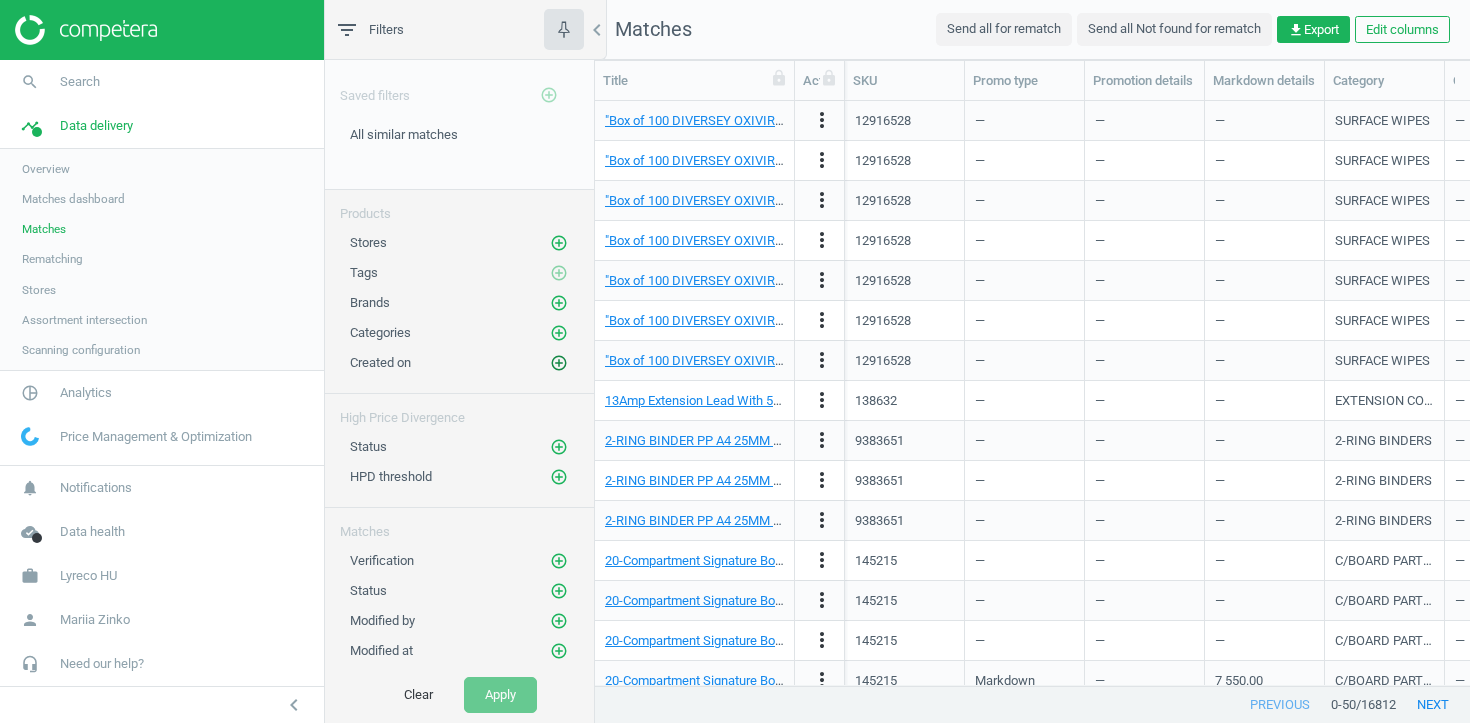click on "add_circle_outline" at bounding box center (559, 363) 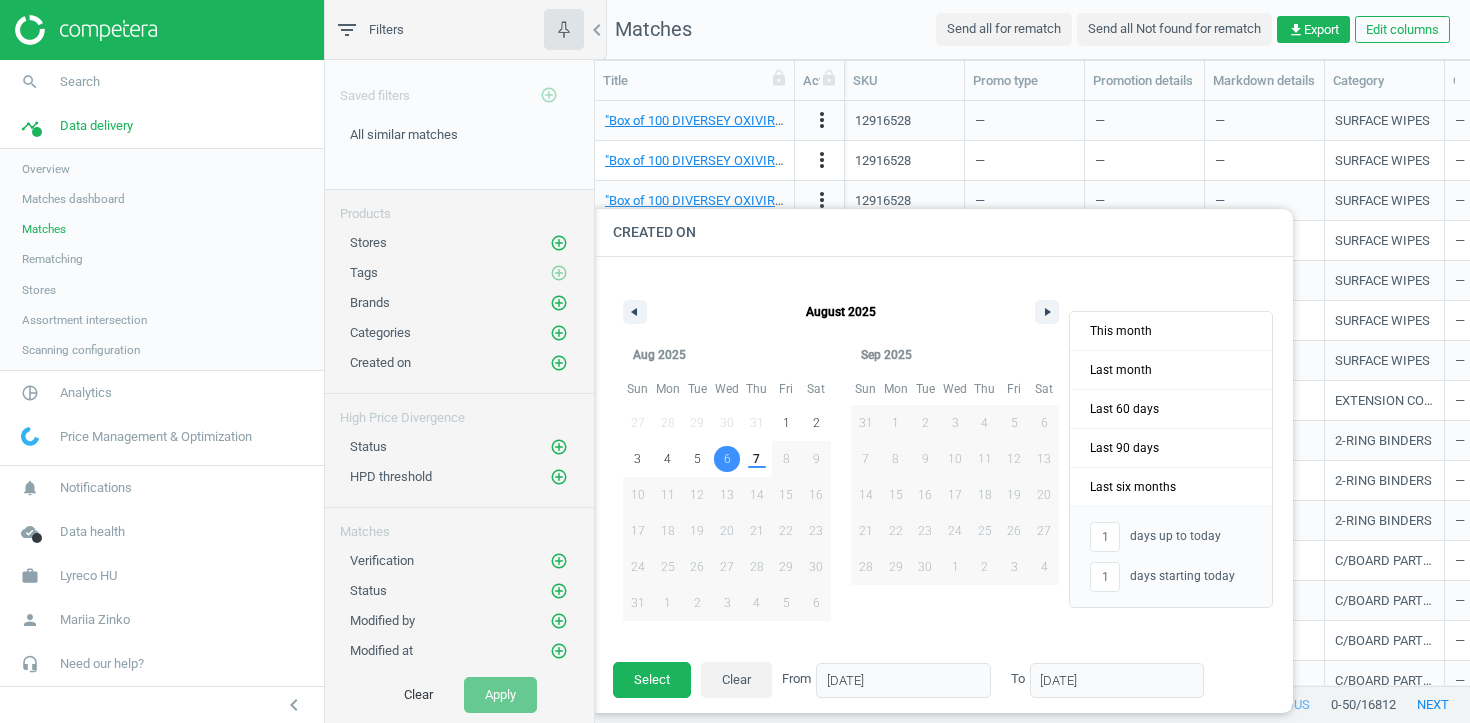 click on "6" at bounding box center (727, 459) 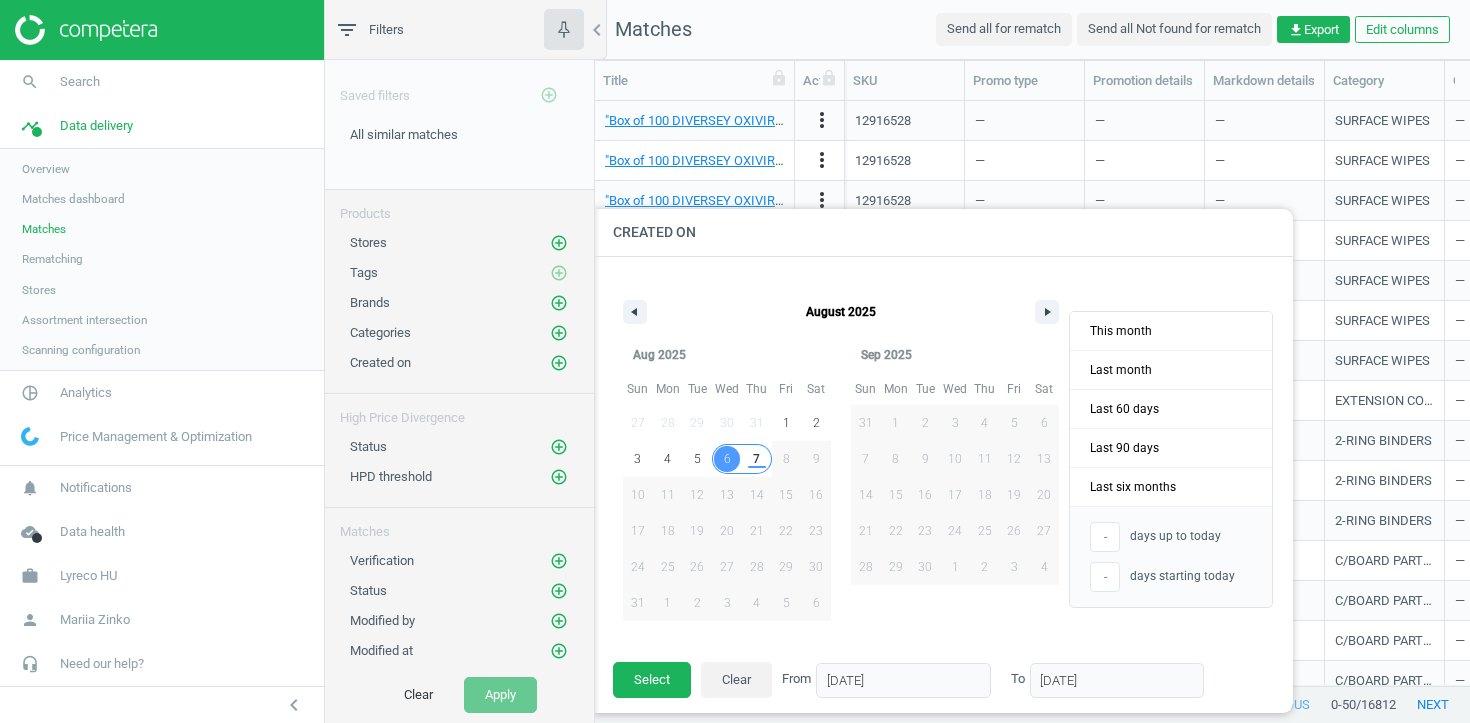 click on "7" at bounding box center (757, 459) 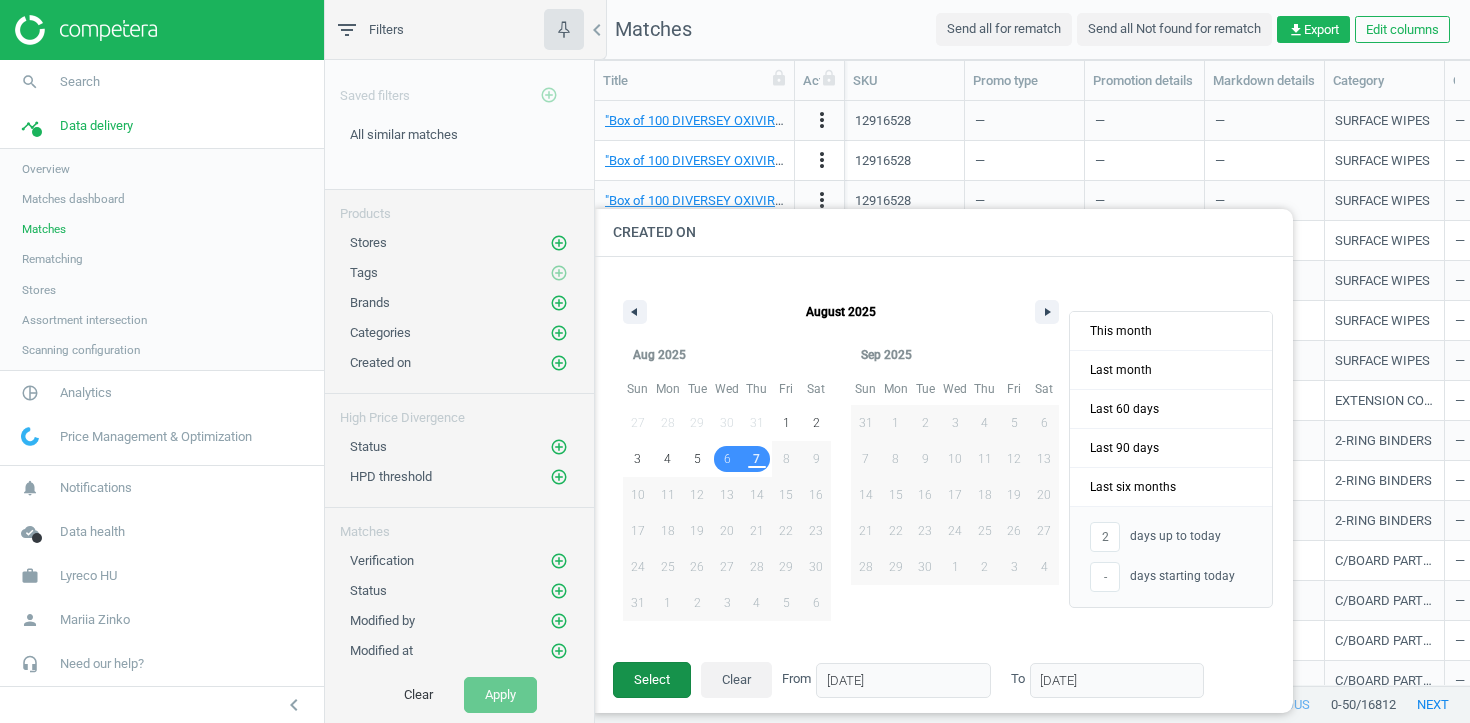 click on "Select" at bounding box center [652, 680] 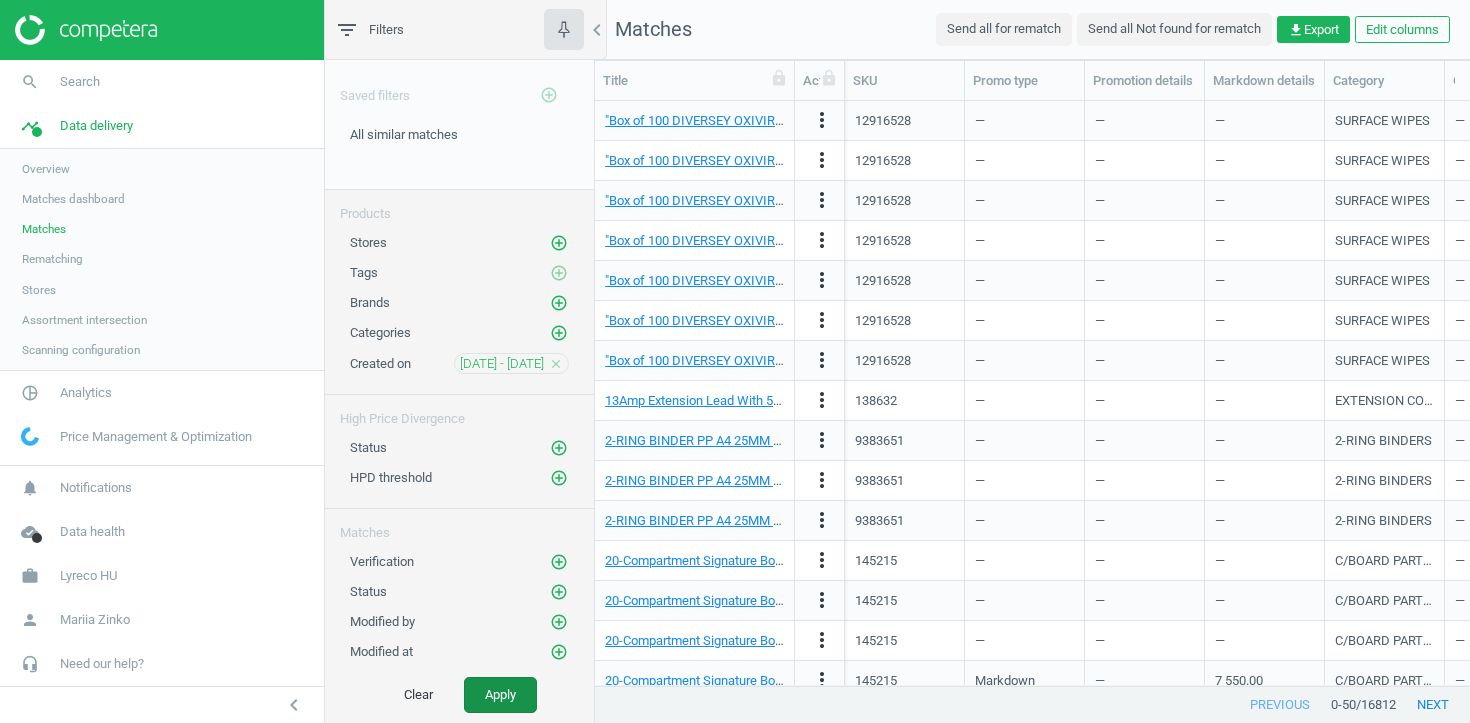 click on "Apply" at bounding box center [500, 695] 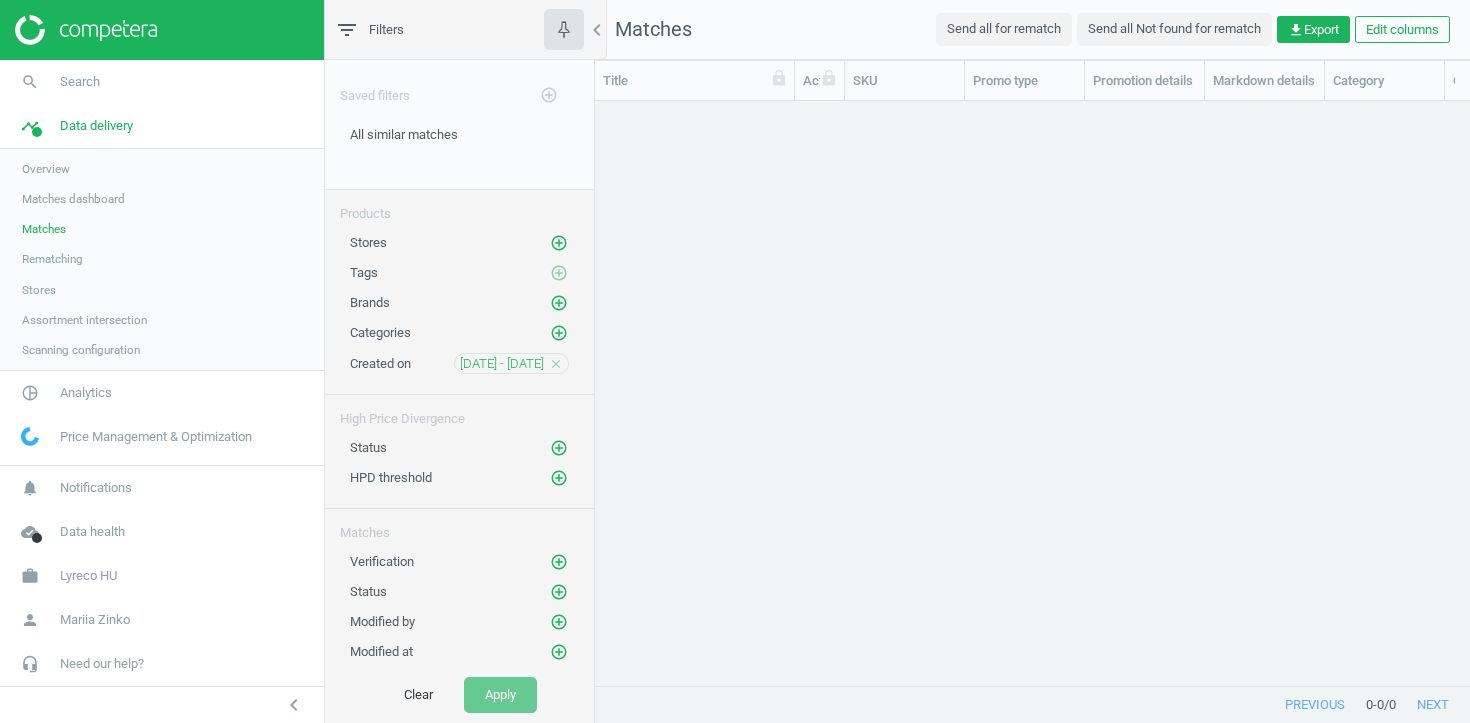 click on "close" at bounding box center [556, 364] 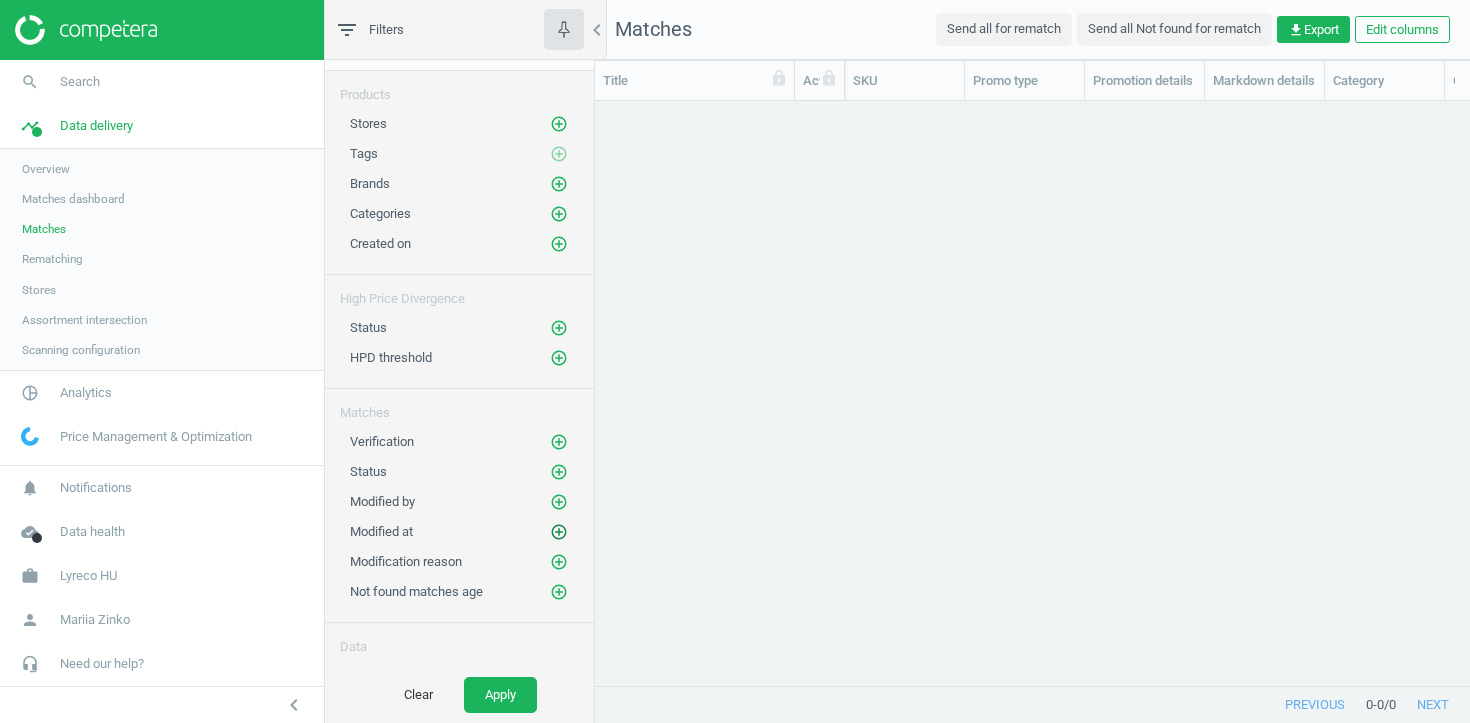 scroll, scrollTop: 143, scrollLeft: 0, axis: vertical 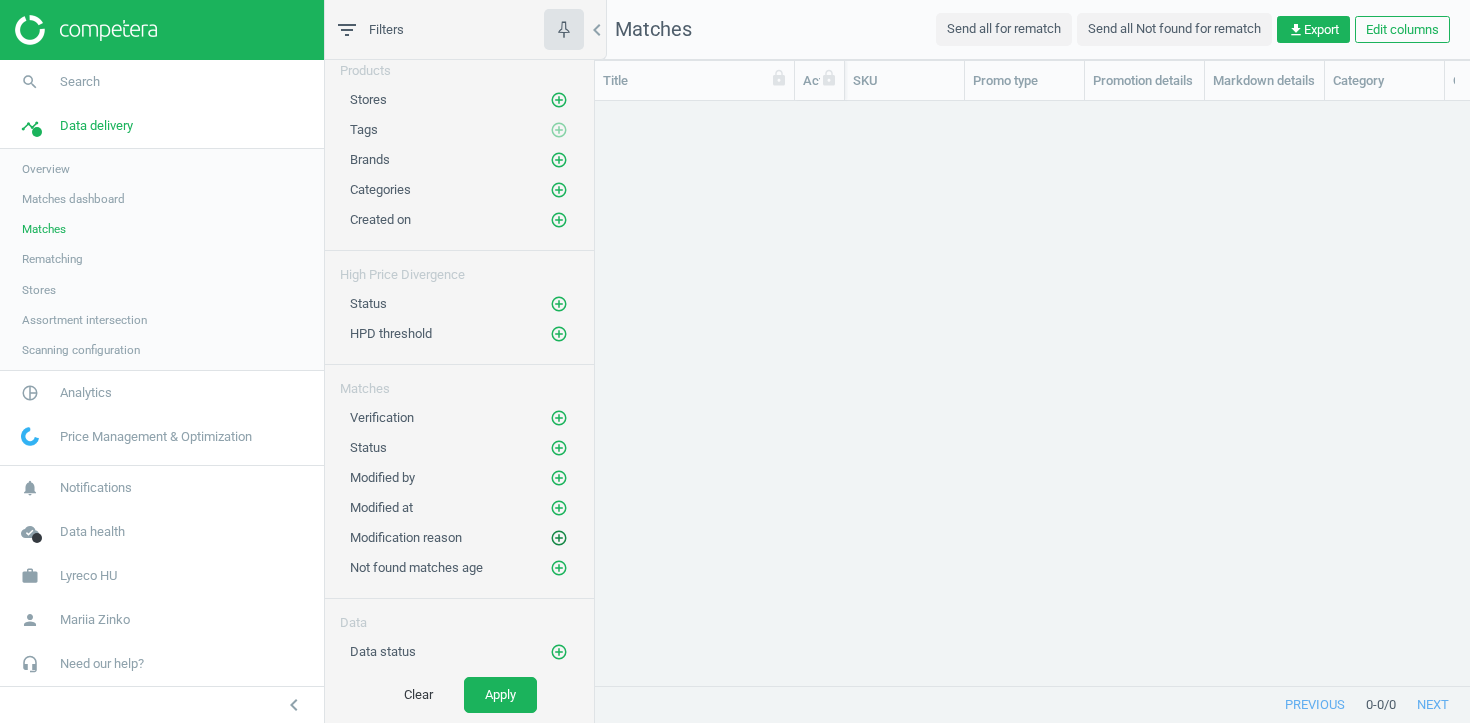 click on "add_circle_outline" at bounding box center [559, 538] 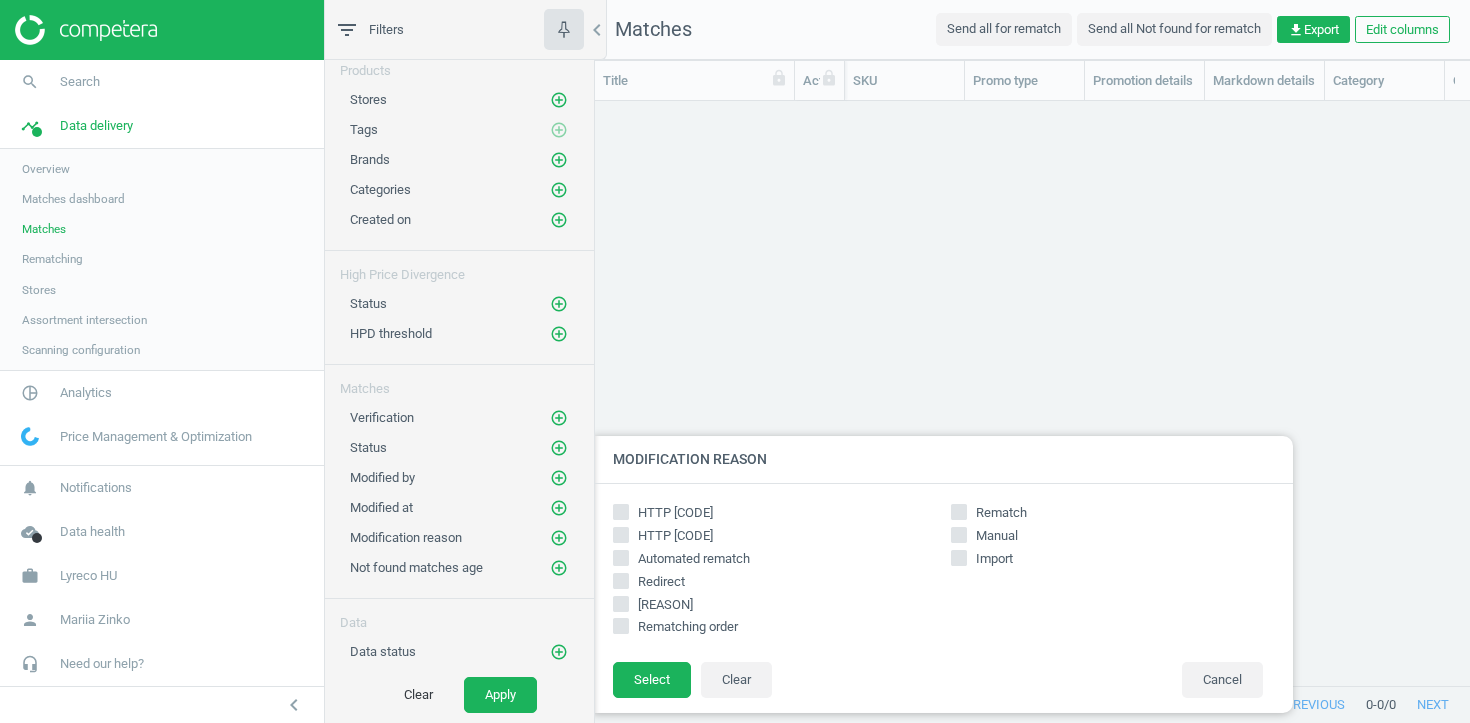 click on "Manual" at bounding box center (997, 536) 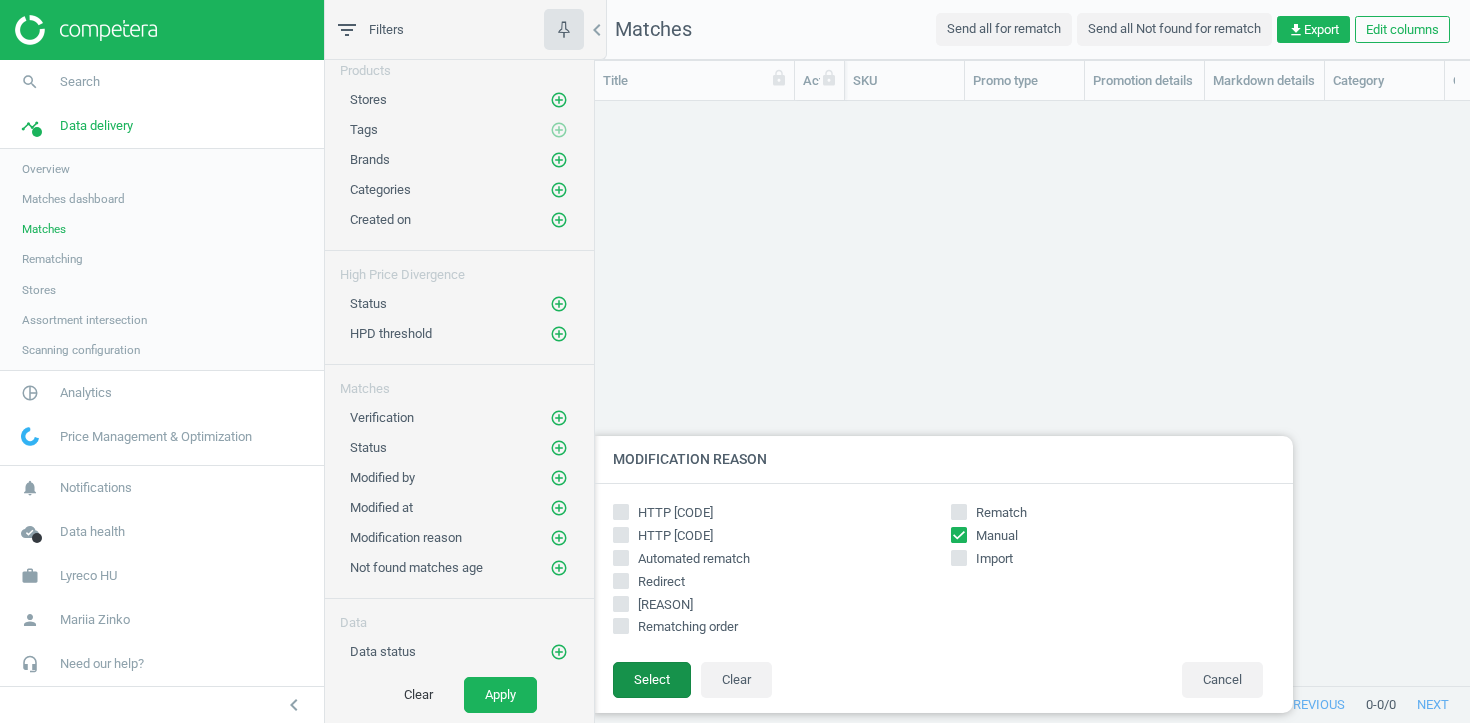 click on "Select" at bounding box center [652, 680] 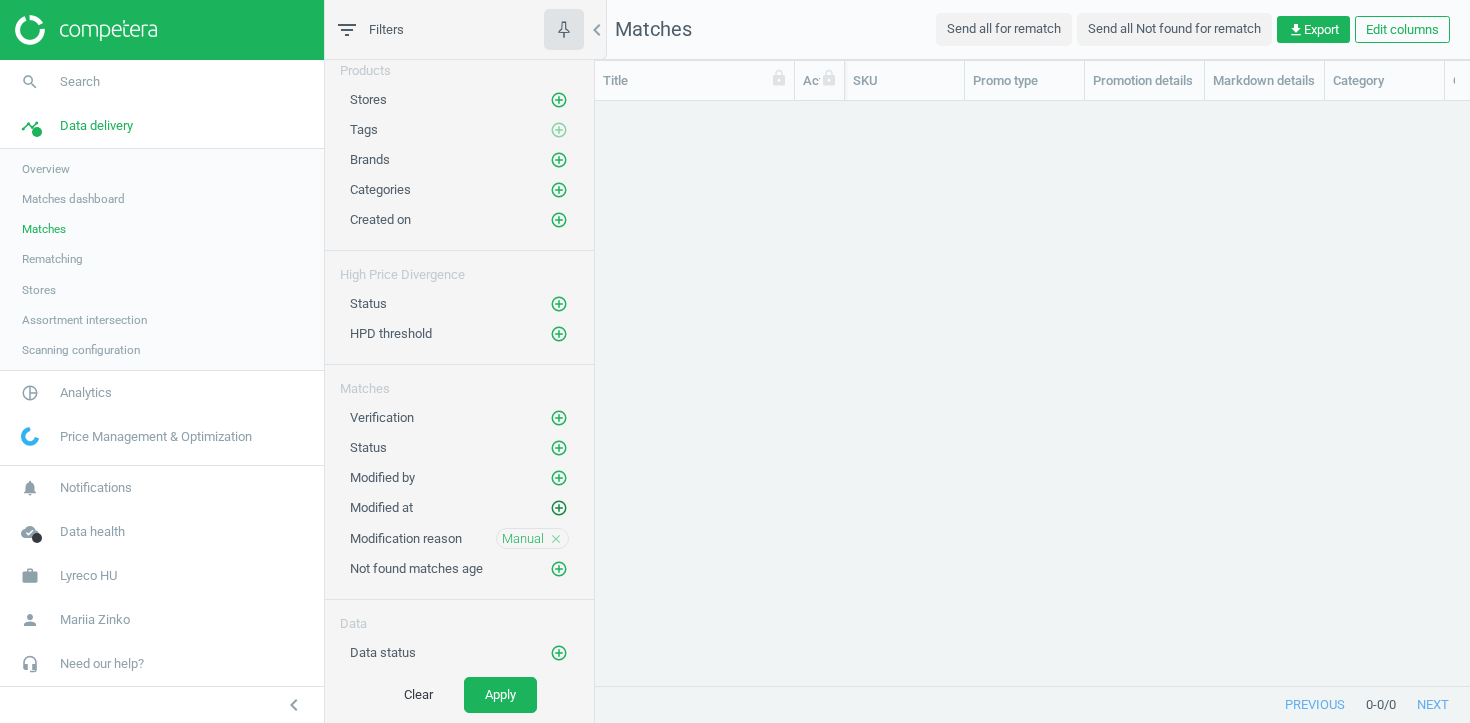 click on "add_circle_outline" at bounding box center (559, 508) 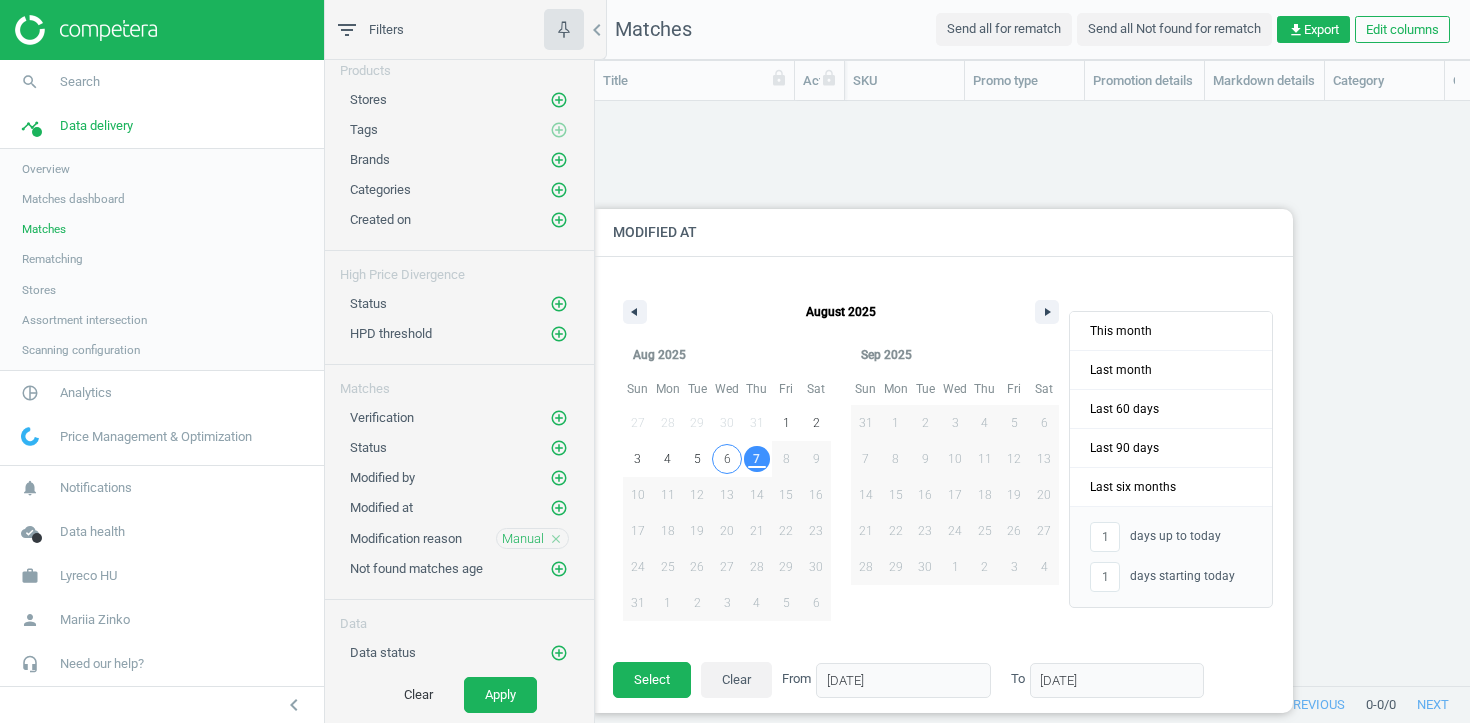 click on "6" at bounding box center (727, 459) 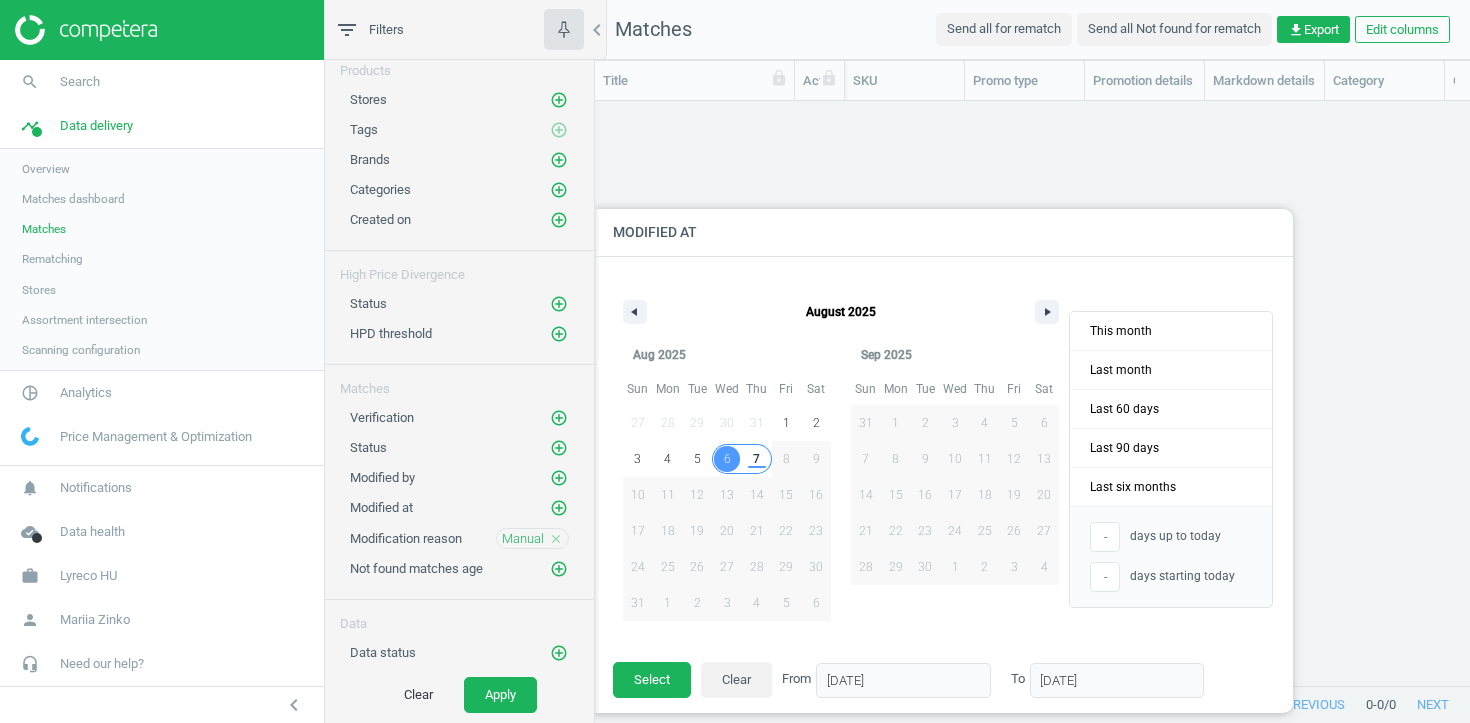 click on "7" at bounding box center (757, 459) 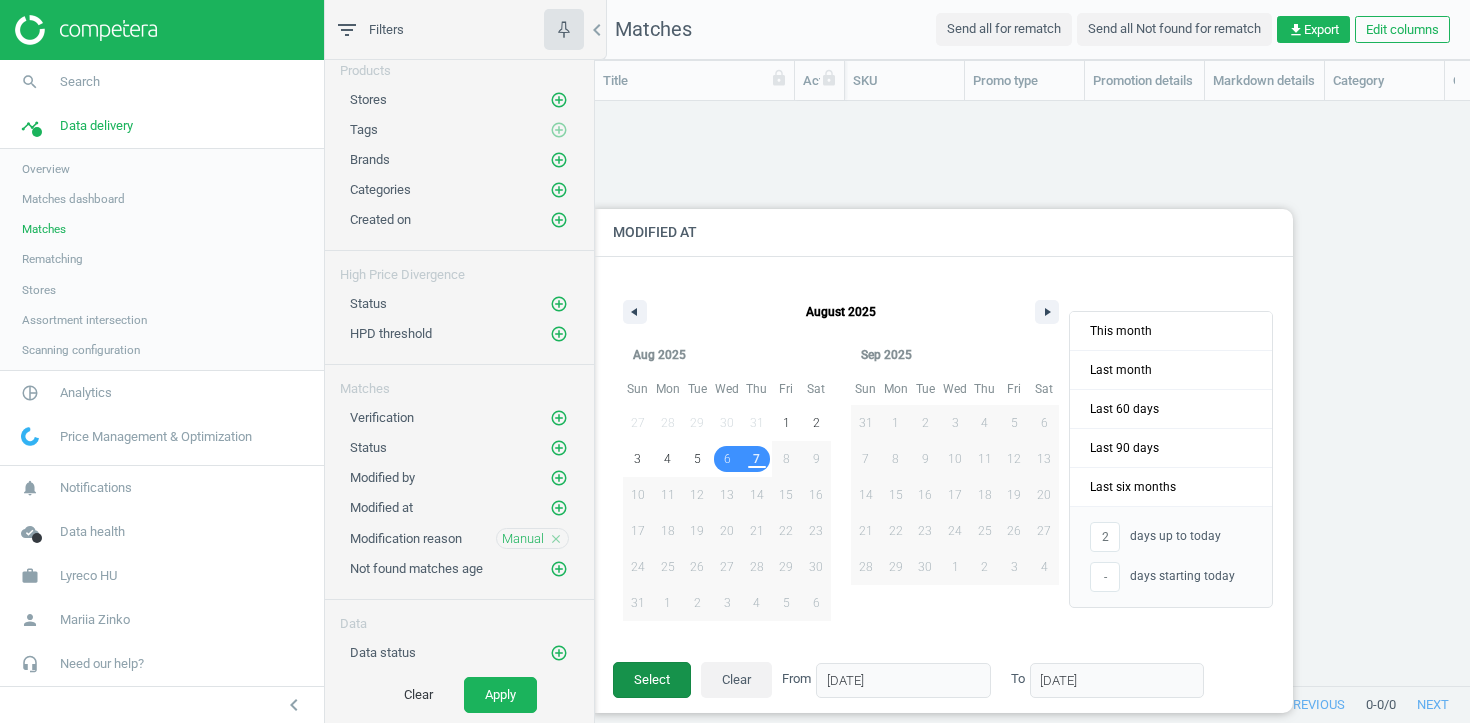 click on "Select" at bounding box center (652, 680) 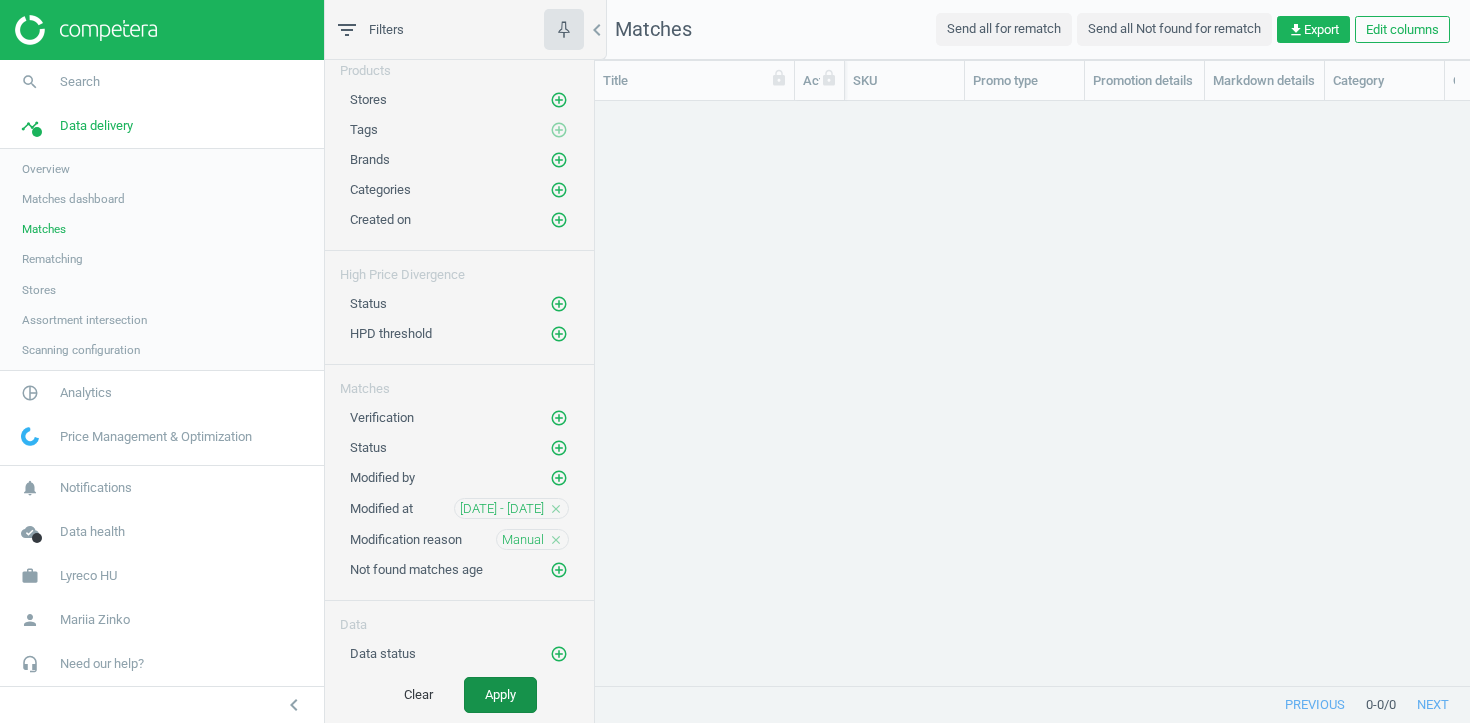 click on "Apply" at bounding box center (500, 695) 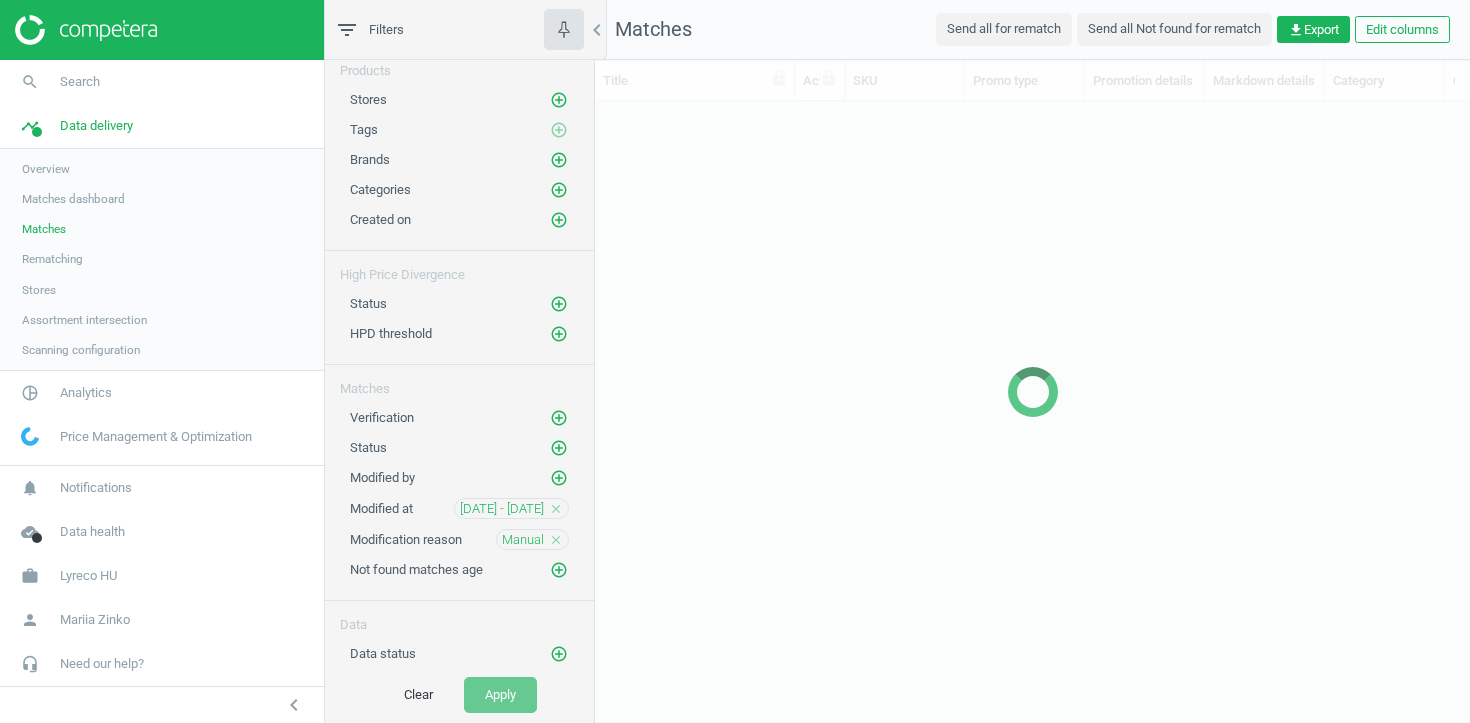 scroll, scrollTop: 584, scrollLeft: 875, axis: both 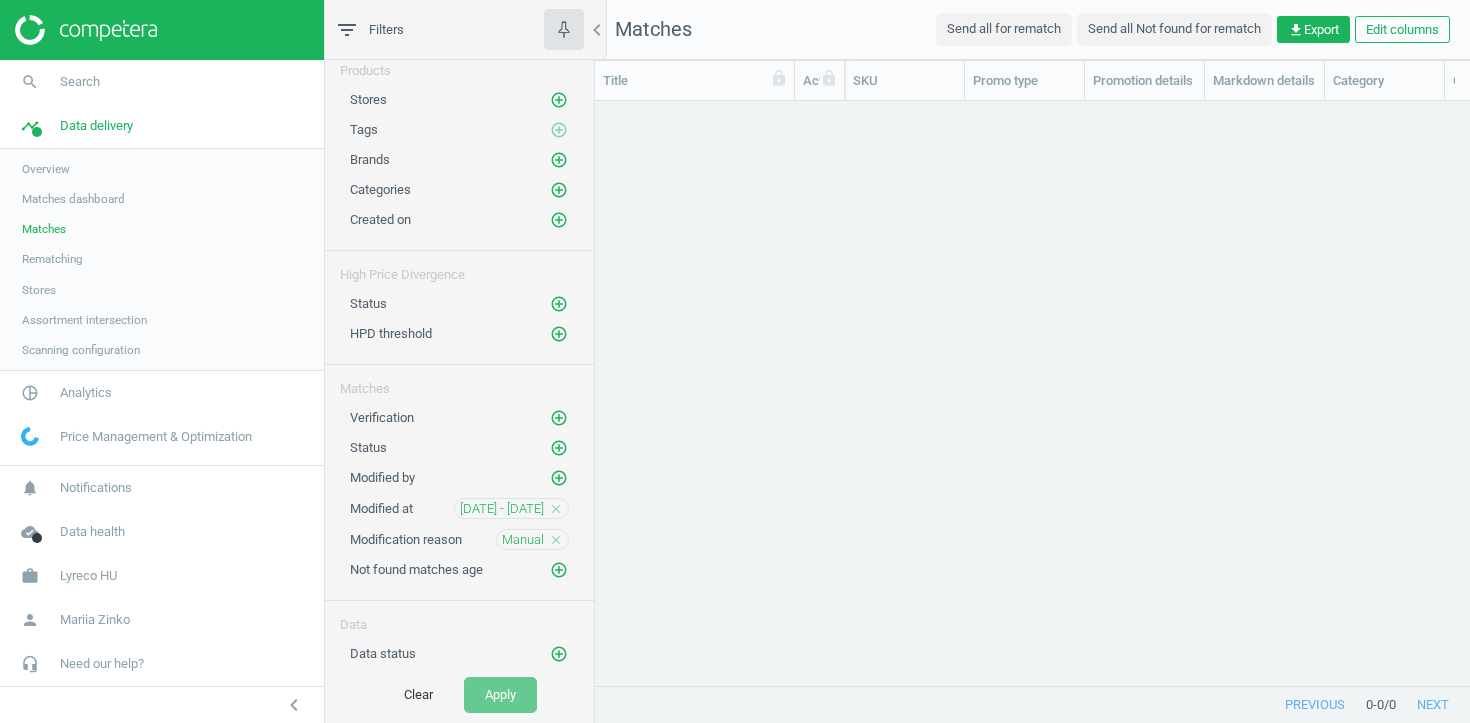 click on "close" at bounding box center [556, 540] 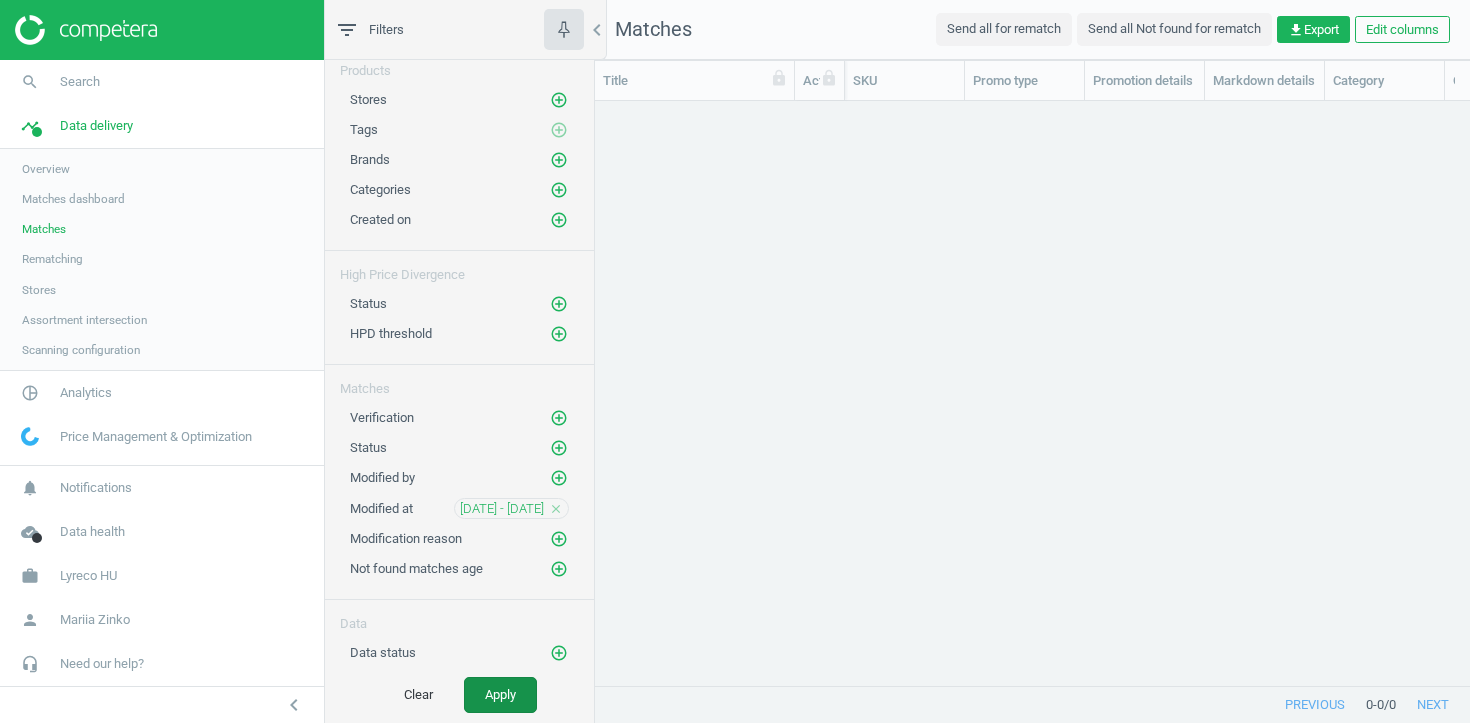 click on "Apply" at bounding box center (500, 695) 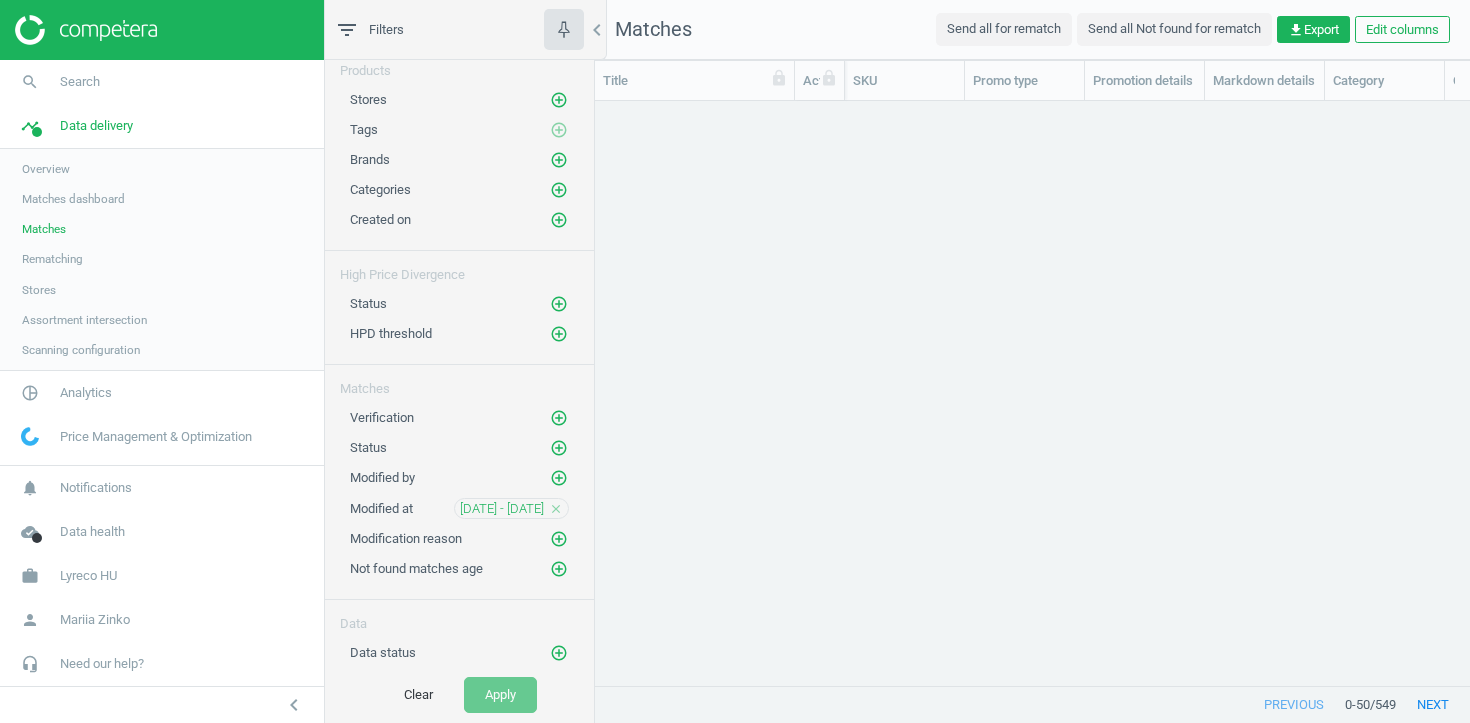 scroll, scrollTop: 584, scrollLeft: 875, axis: both 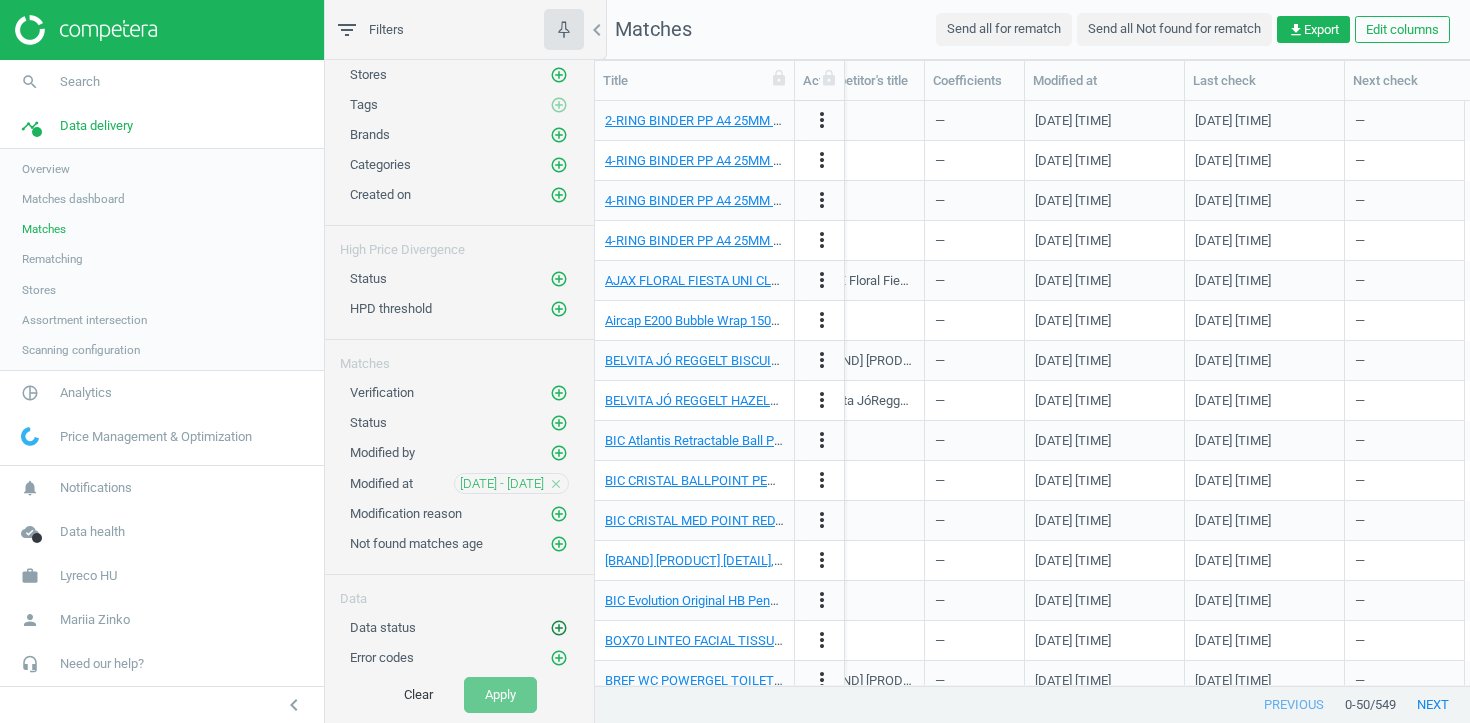 click on "add_circle_outline" at bounding box center [559, 628] 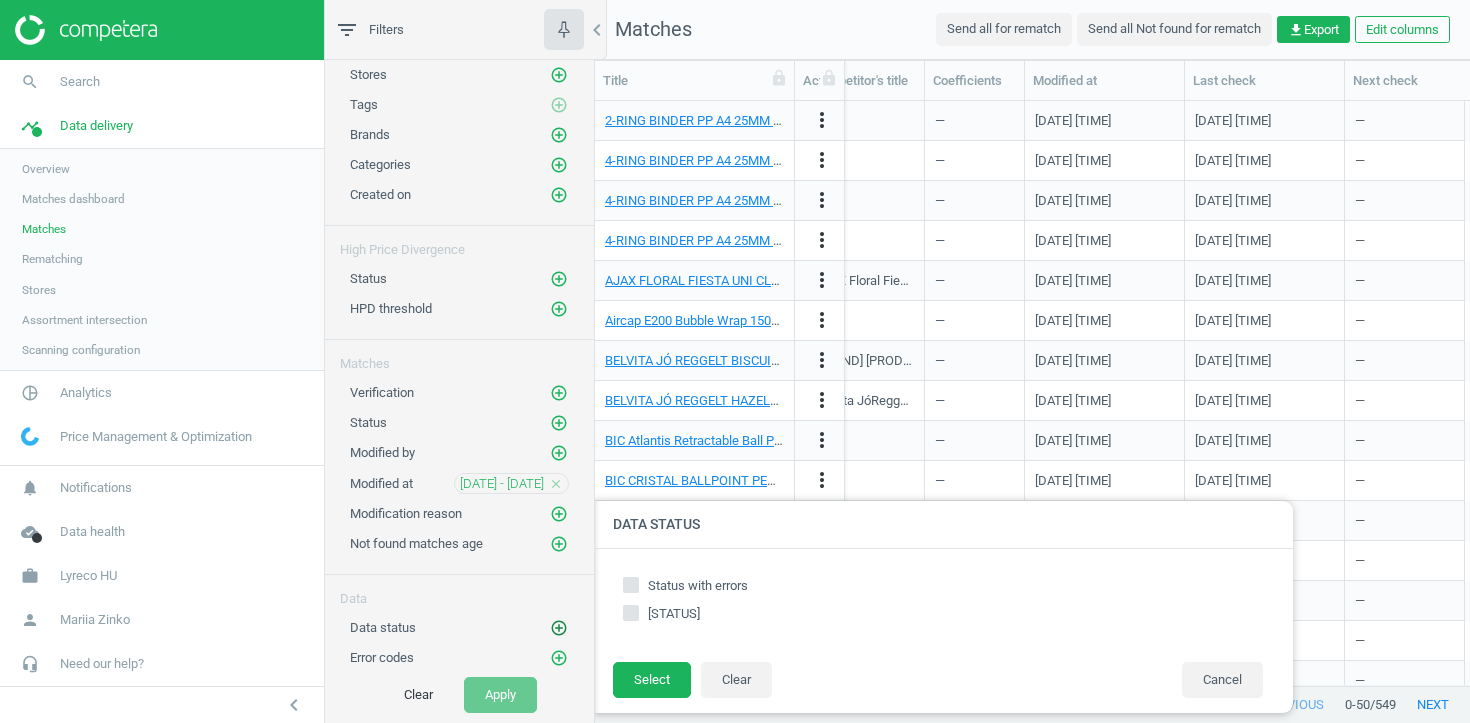 click on "add_circle_outline" at bounding box center [559, 628] 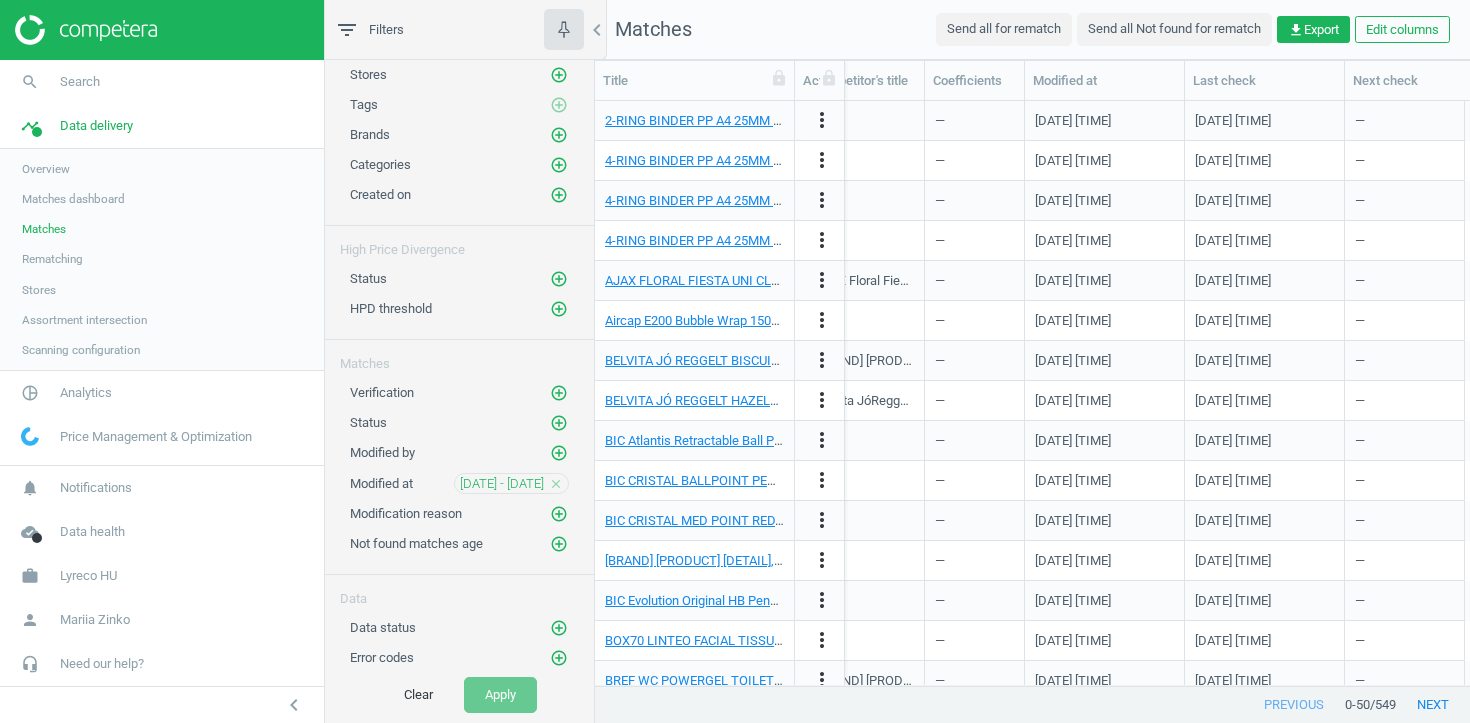 click on "Stores" at bounding box center (39, 290) 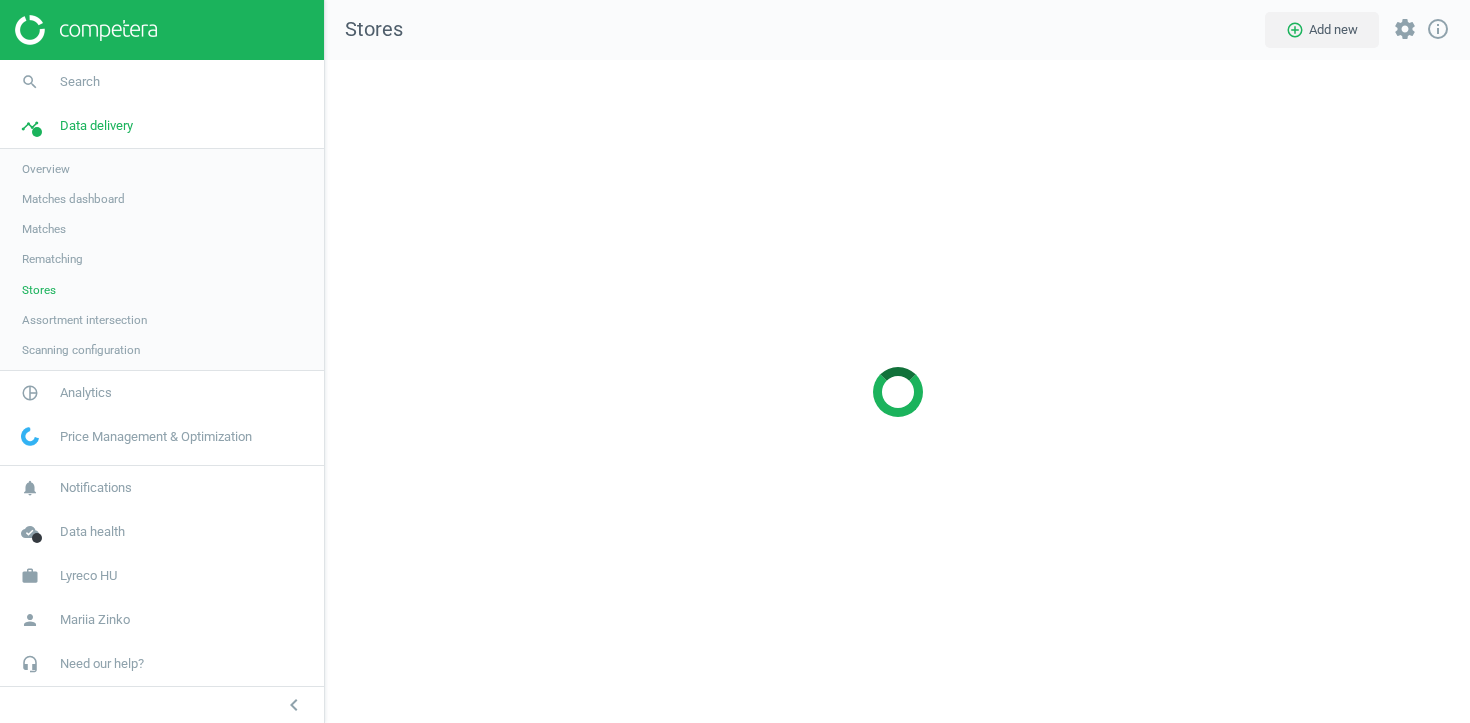 scroll, scrollTop: 10, scrollLeft: 10, axis: both 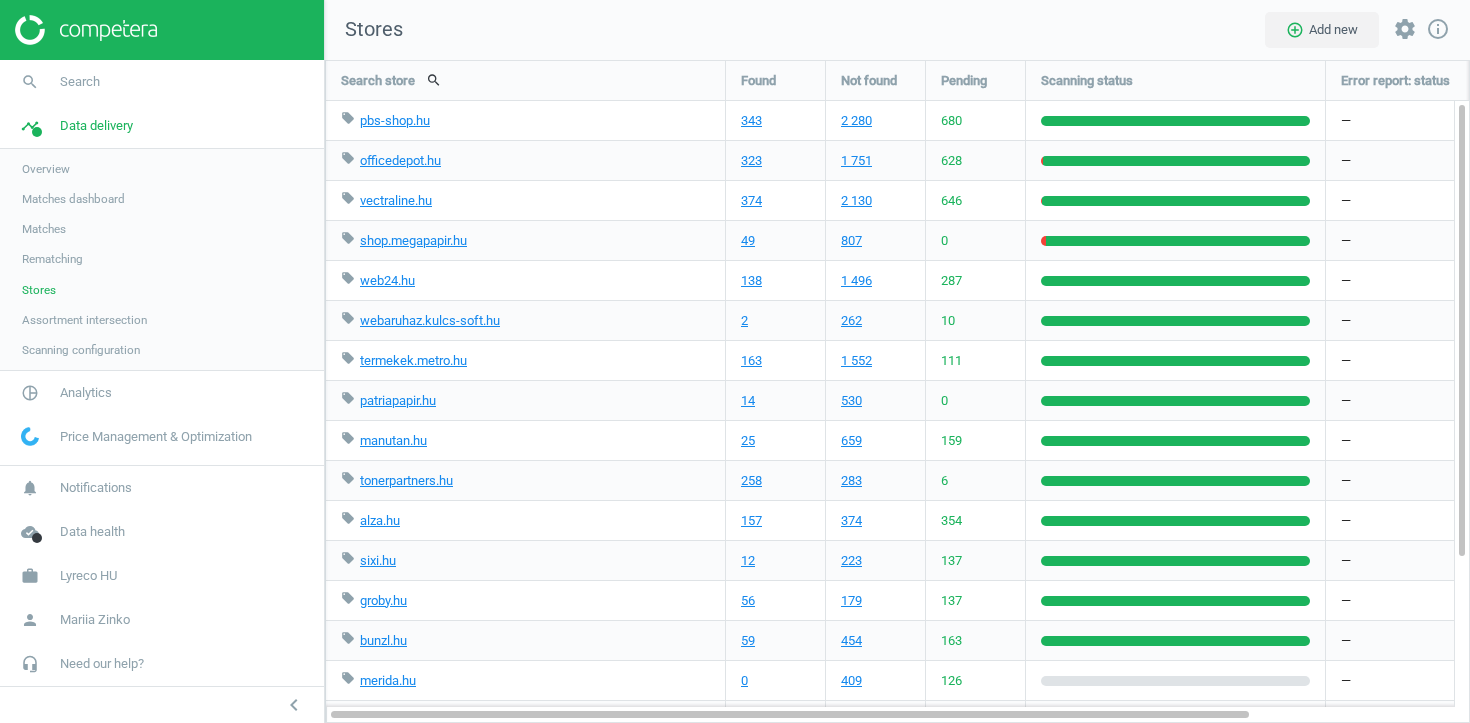click on "Assortment intersection" at bounding box center [84, 320] 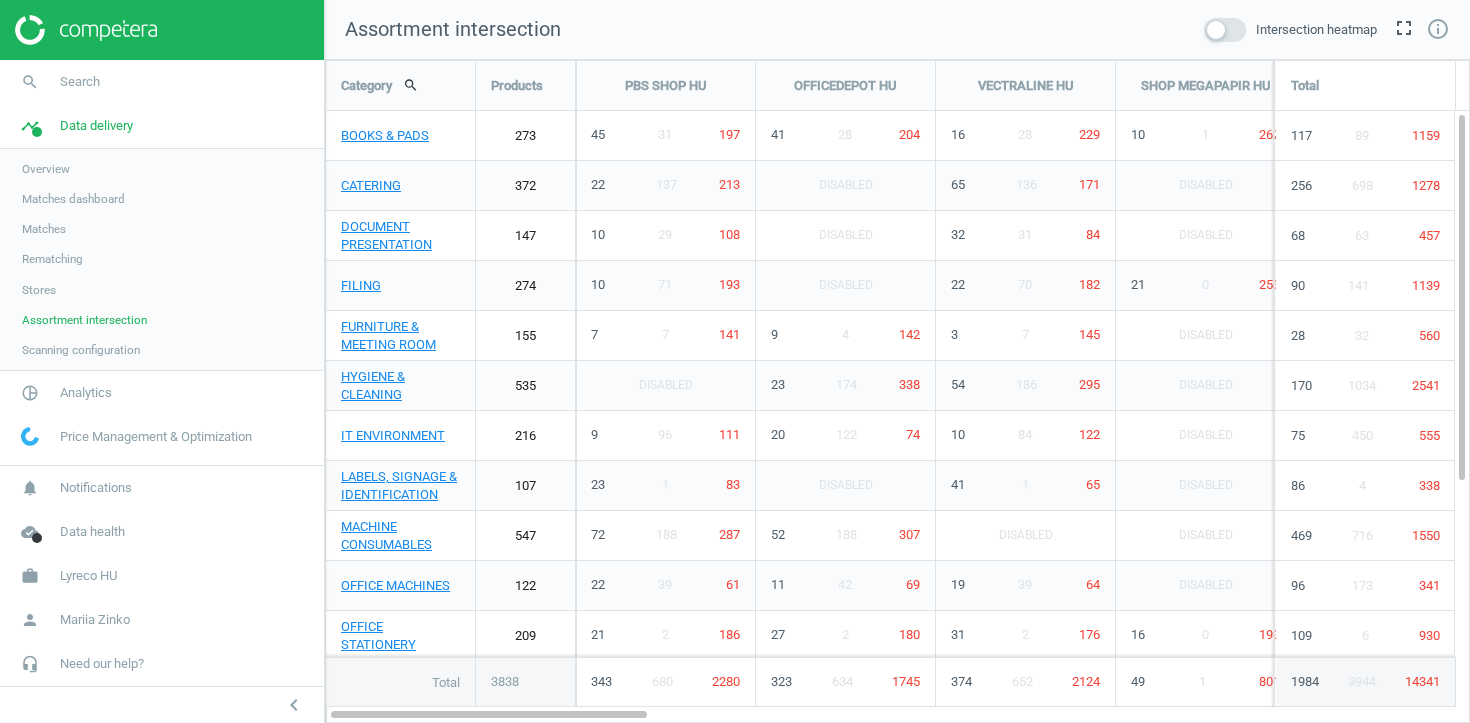scroll, scrollTop: 10, scrollLeft: 10, axis: both 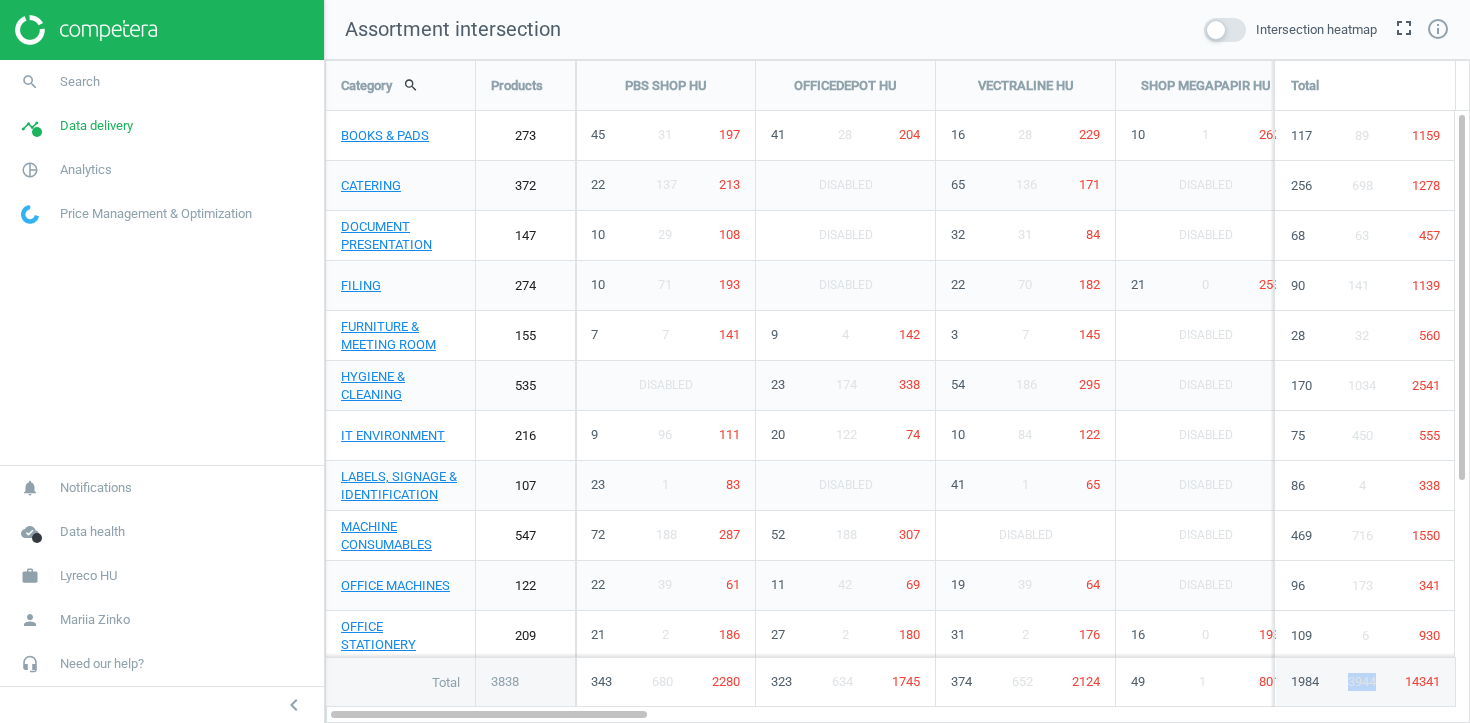 drag, startPoint x: 1382, startPoint y: 684, endPoint x: 1341, endPoint y: 686, distance: 41.04875 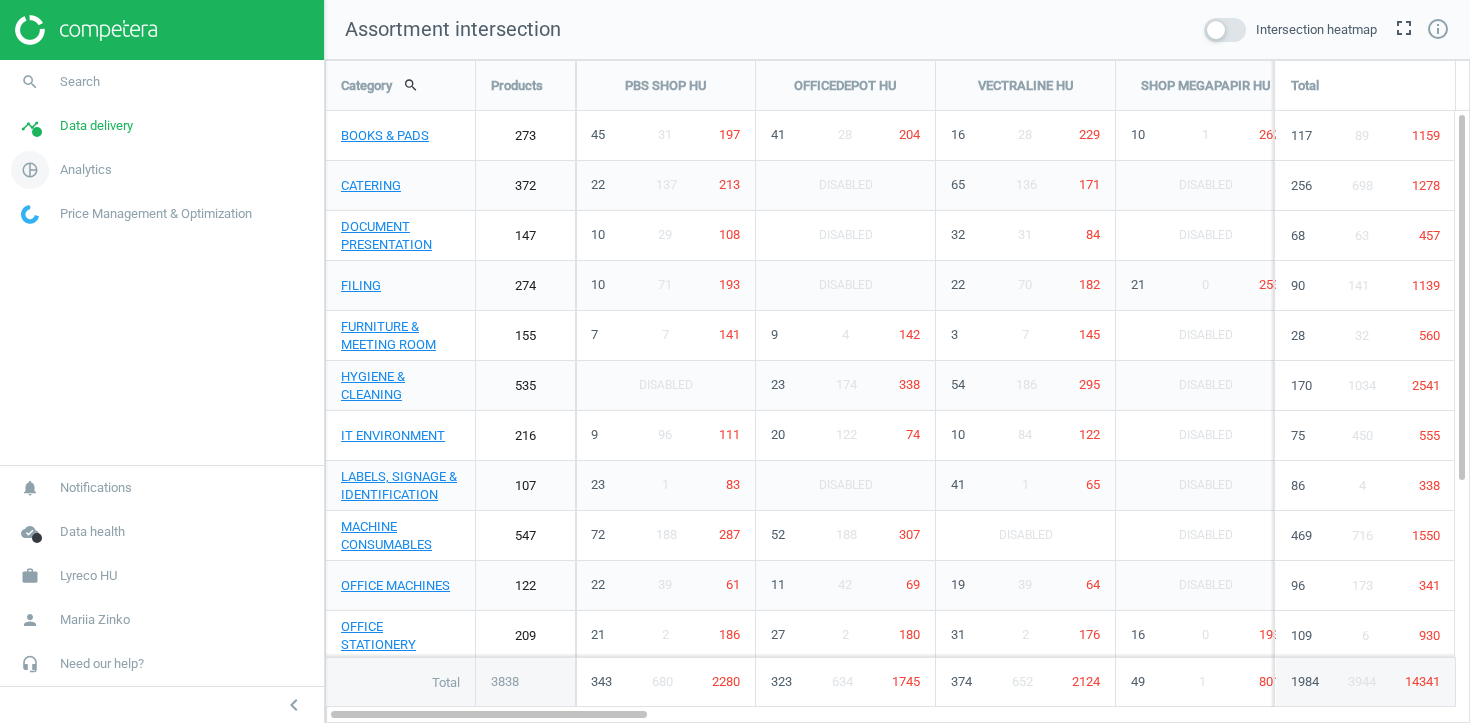 click on "pie_chart_outlined Analytics" at bounding box center (162, 170) 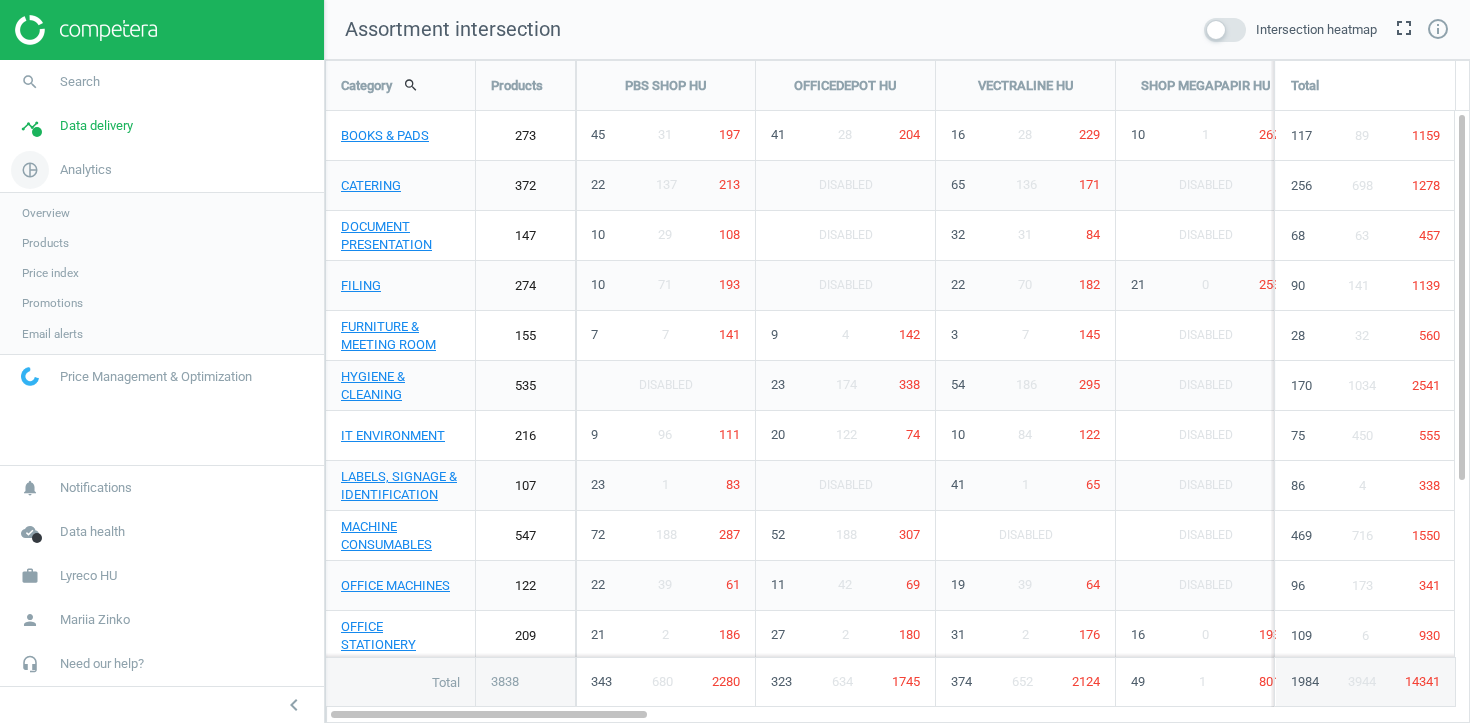 click on "pie_chart_outlined Analytics" at bounding box center (162, 170) 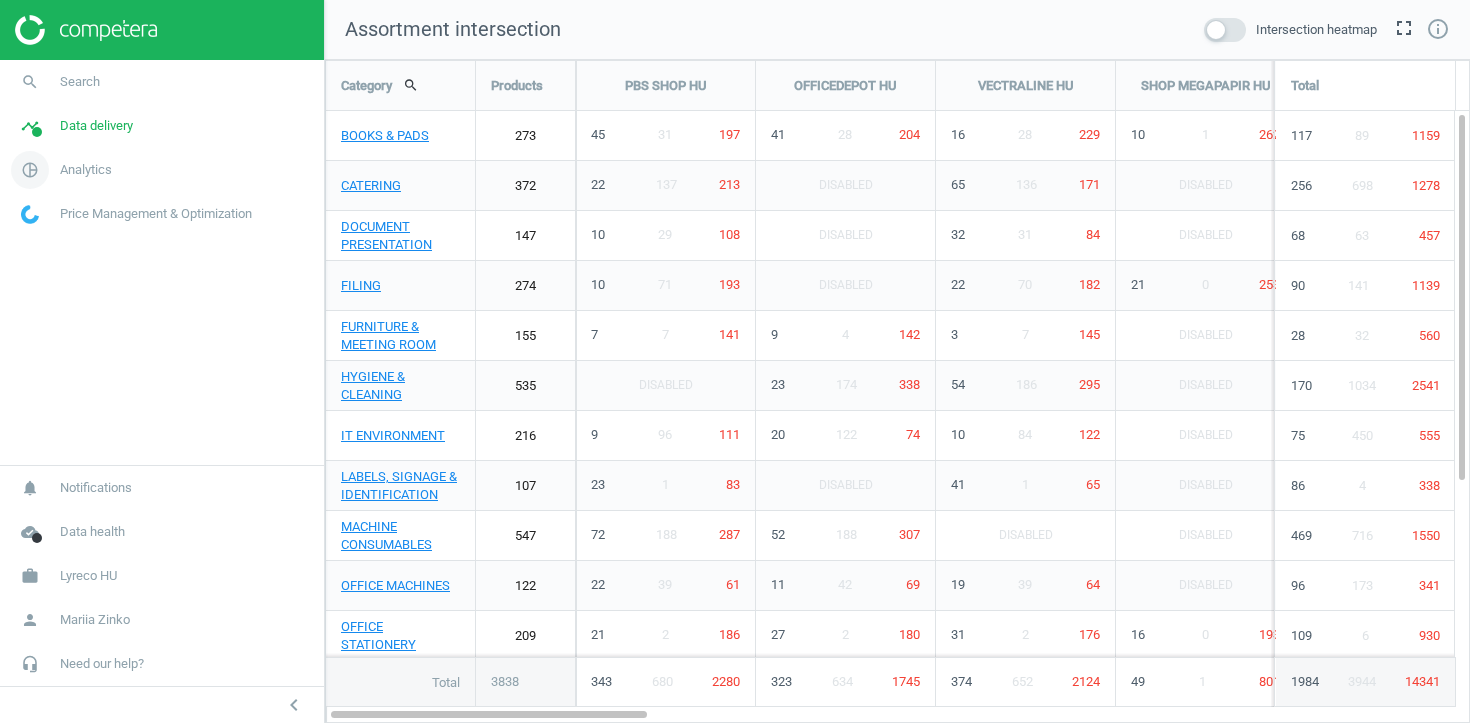 click on "Analytics" at bounding box center [86, 170] 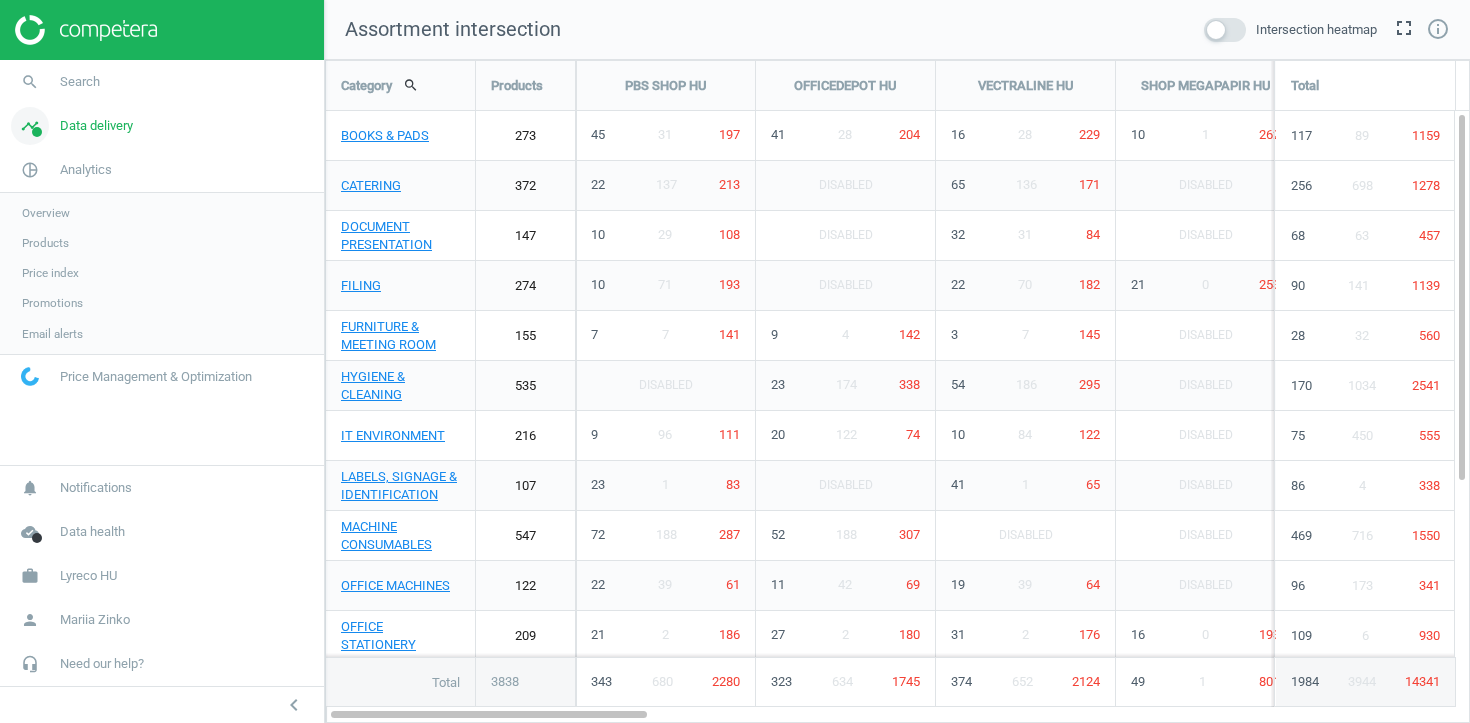 click on "Data delivery" at bounding box center [96, 126] 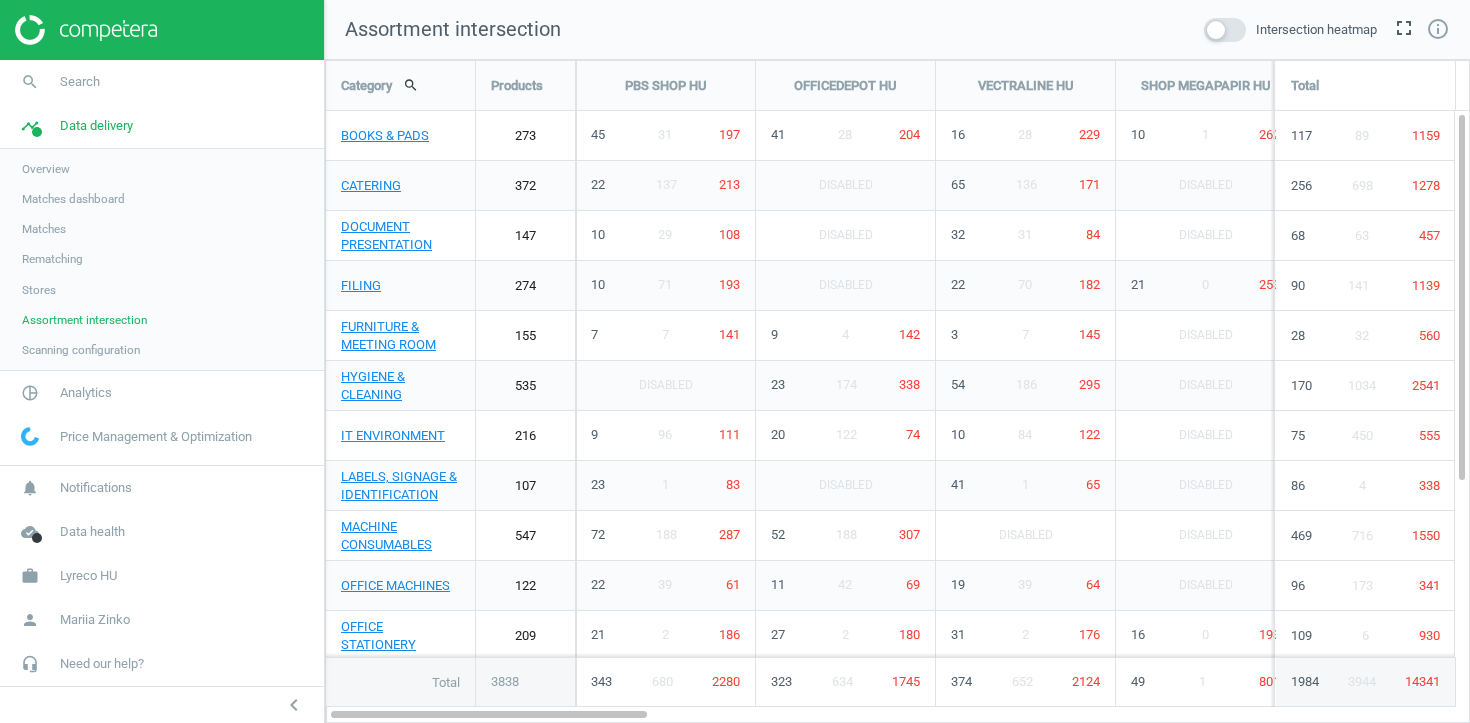 click on "Stores" at bounding box center (39, 290) 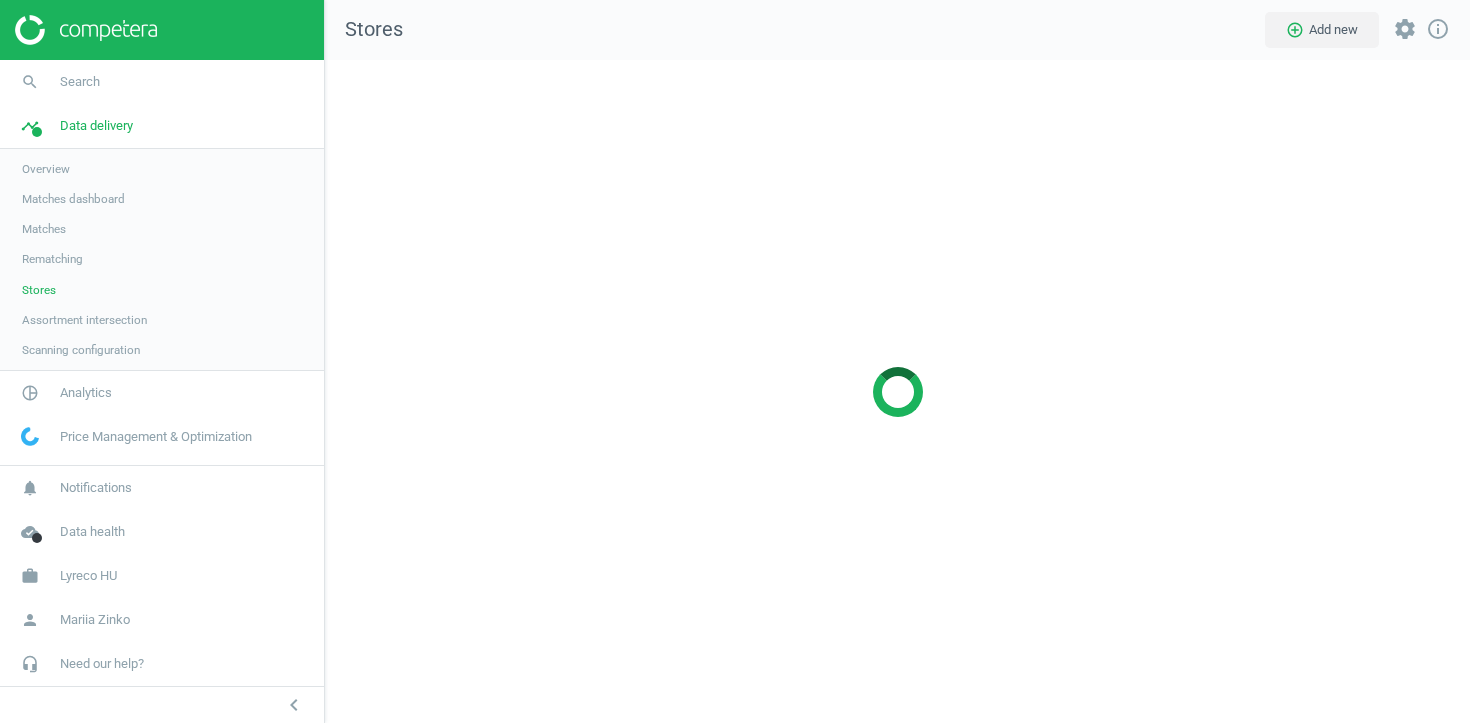 scroll, scrollTop: 10, scrollLeft: 10, axis: both 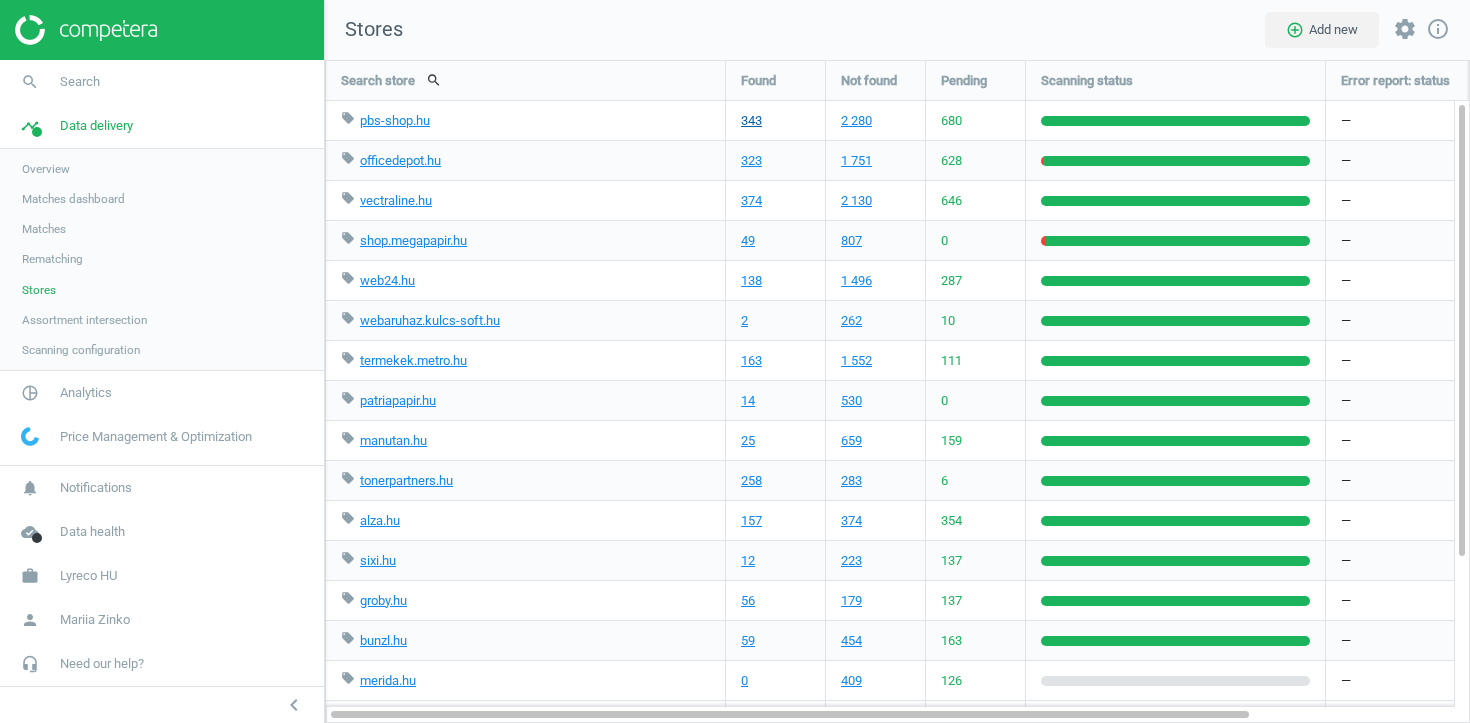 click on "343" at bounding box center [751, 121] 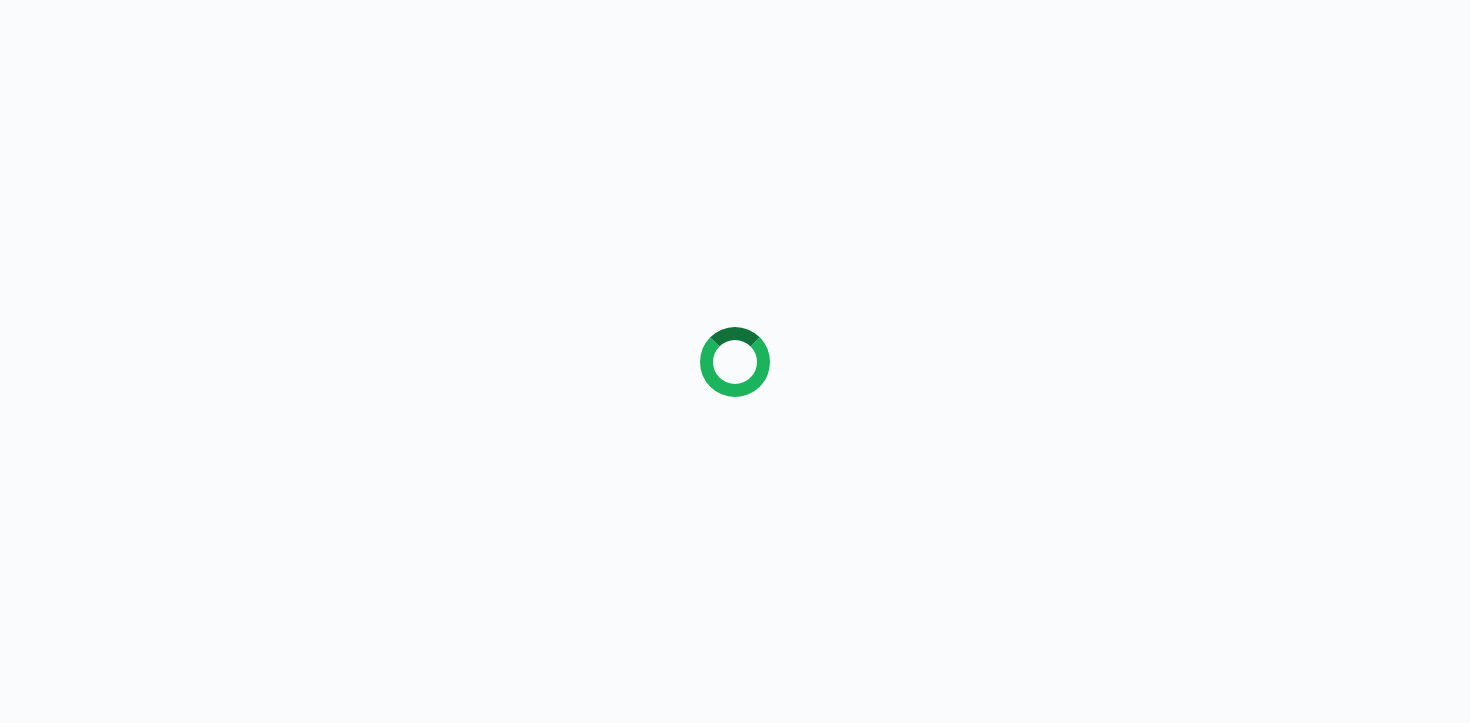 scroll, scrollTop: 0, scrollLeft: 0, axis: both 